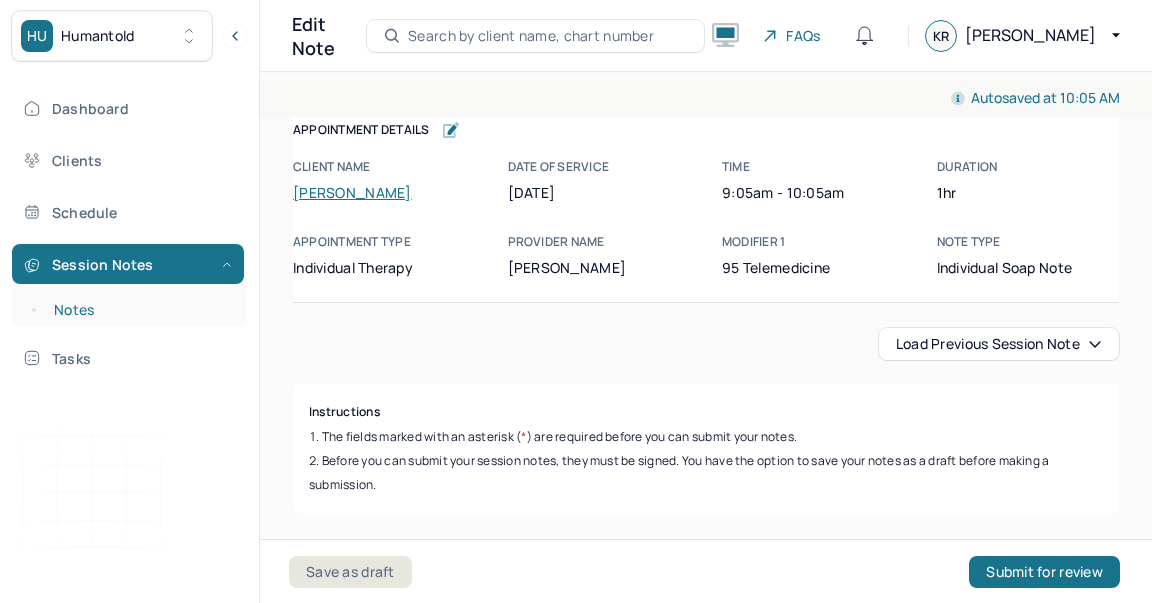 scroll, scrollTop: 0, scrollLeft: 0, axis: both 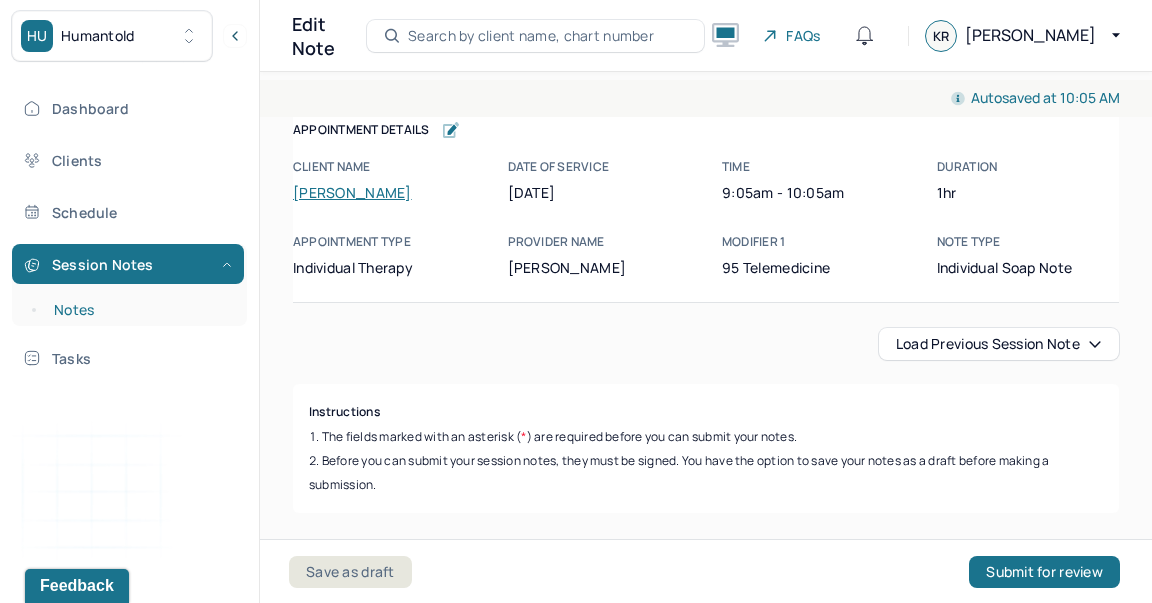 click on "Notes" at bounding box center (139, 310) 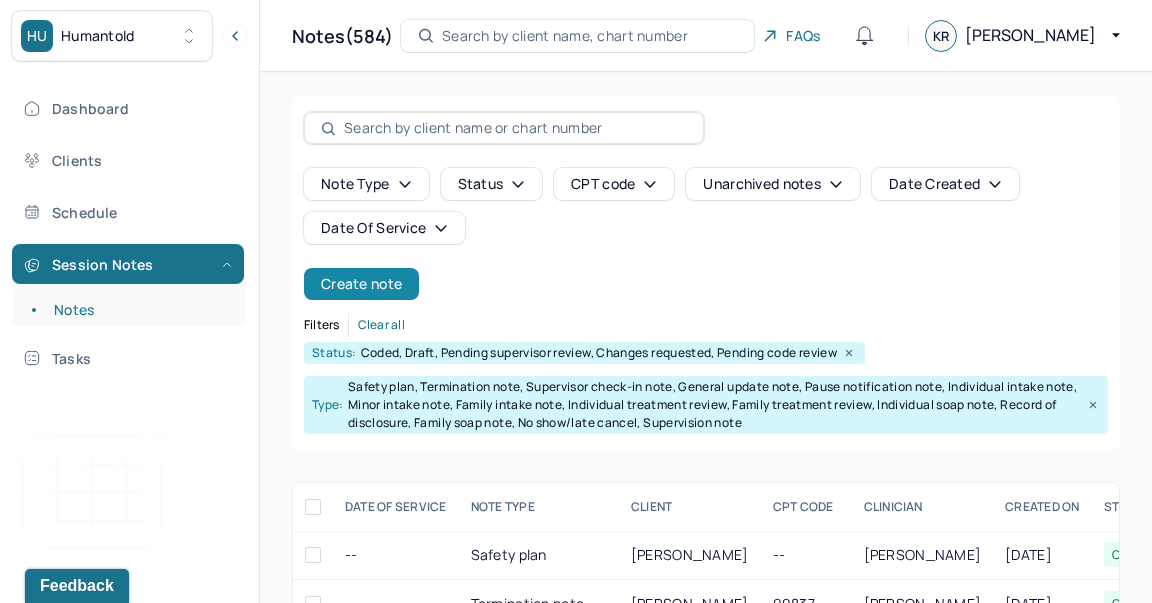 click on "Create note" at bounding box center (361, 284) 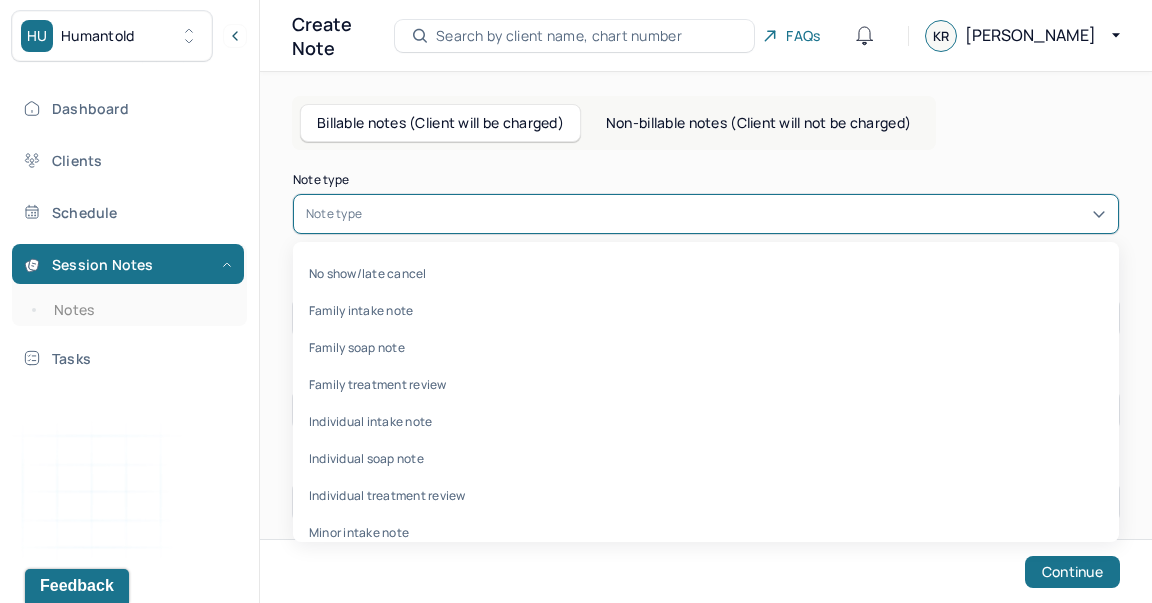 click on "Note type" at bounding box center (706, 214) 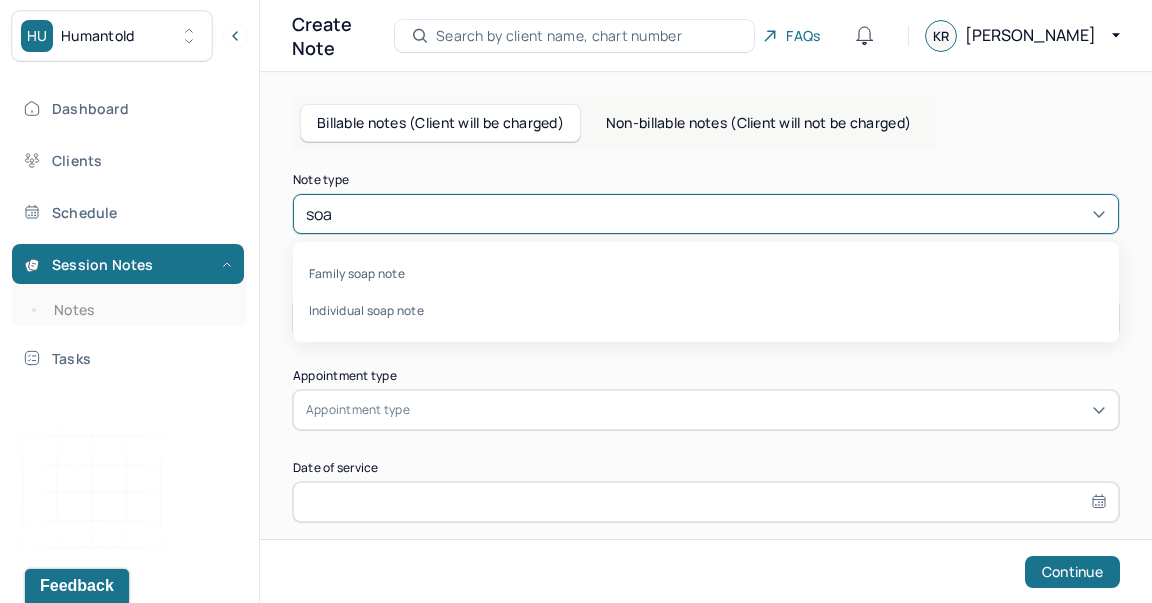 type on "soap" 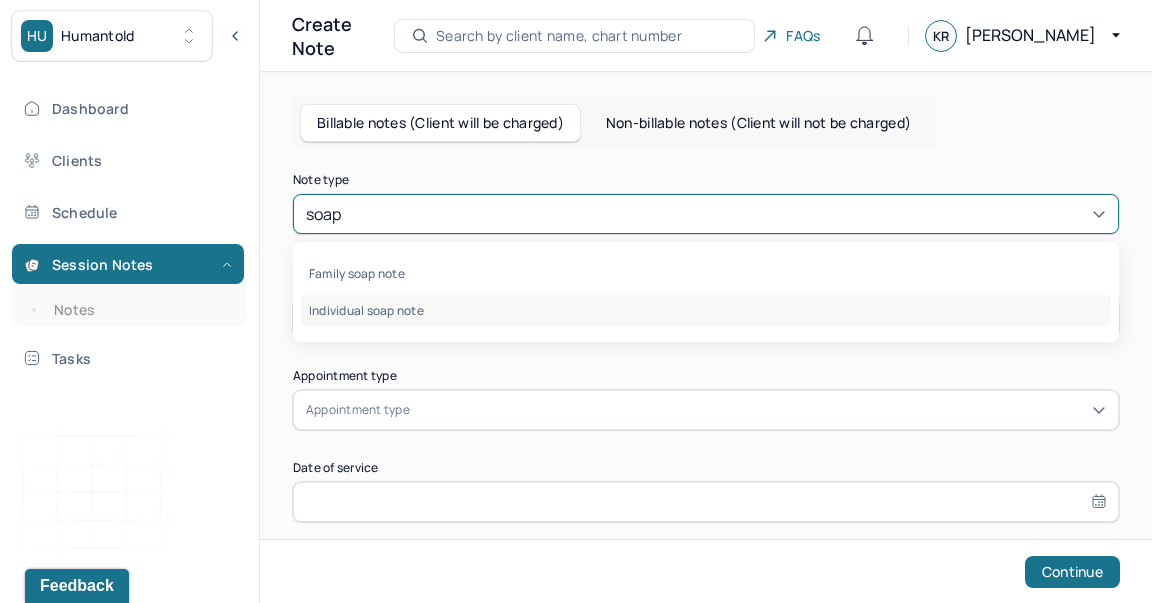 click on "Individual soap note" at bounding box center (706, 310) 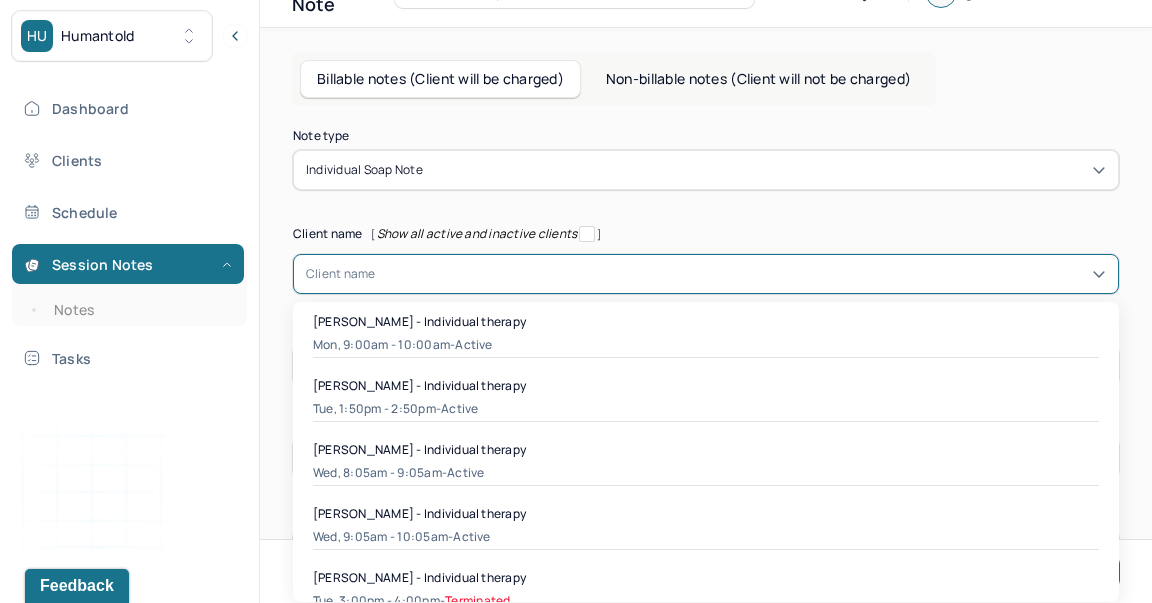 click on "[object Object], 1 of 29. 29 results available. Use Up and Down to choose options, press Enter to select the currently focused option, press Escape to exit the menu, press Tab to select the option and exit the menu. Client name [PERSON_NAME] - Individual therapy Mon, 9:00am - 10:00am  -  active [PERSON_NAME] - Individual therapy Tue, 1:50pm - 2:50pm  -  active [PERSON_NAME] - Individual therapy Wed, 8:05am - 9:05am  -  active [PERSON_NAME] - Individual therapy Wed, 9:05am - 10:05am  -  active [PERSON_NAME] - Individual therapy Tue, 3:00pm - 4:00pm  -  Terminated [PERSON_NAME] - Individual therapy Mon, 3:20pm - 4:20pm  -  active [PERSON_NAME] - Individual therapy Thu, 9:05am - 10:05am  -  active Cullin Arn - Individual therapy Tue, 10:00am - 11:00am  -  active [PERSON_NAME] - Individual therapy Wed, 10:05am - 11:05am  -  active [PERSON_NAME] - Individual therapy Fri, 8:45am - 9:45am  -  active [PERSON_NAME] - Individual therapy Mon, 10:10am - 11:10am  -  active [PERSON_NAME] - Individual therapy  -" at bounding box center (706, 274) 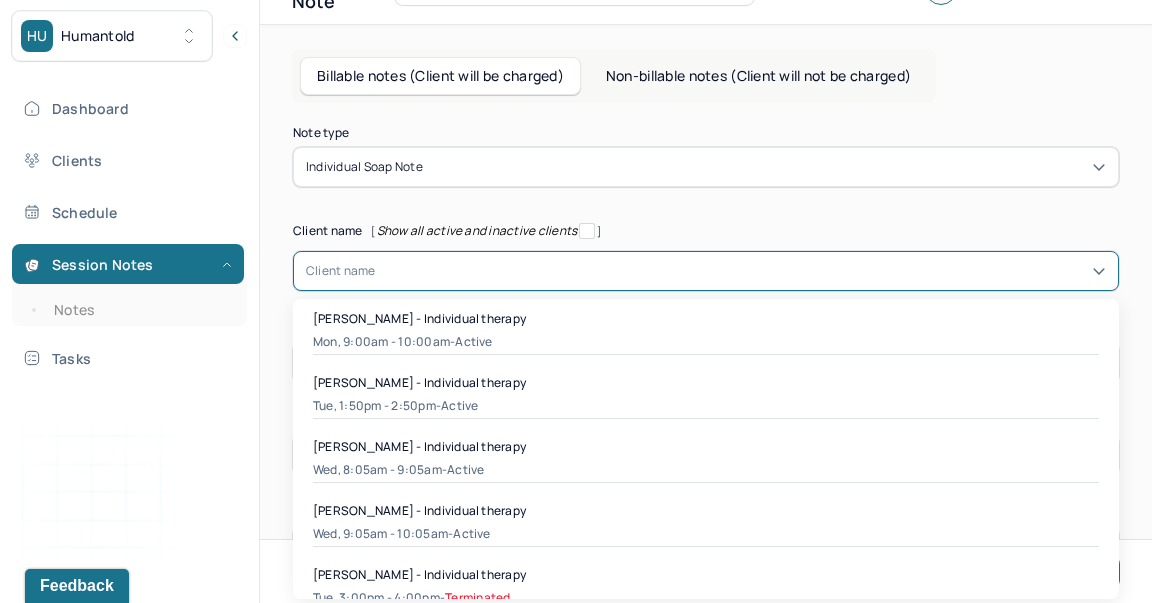 scroll, scrollTop: 51, scrollLeft: 0, axis: vertical 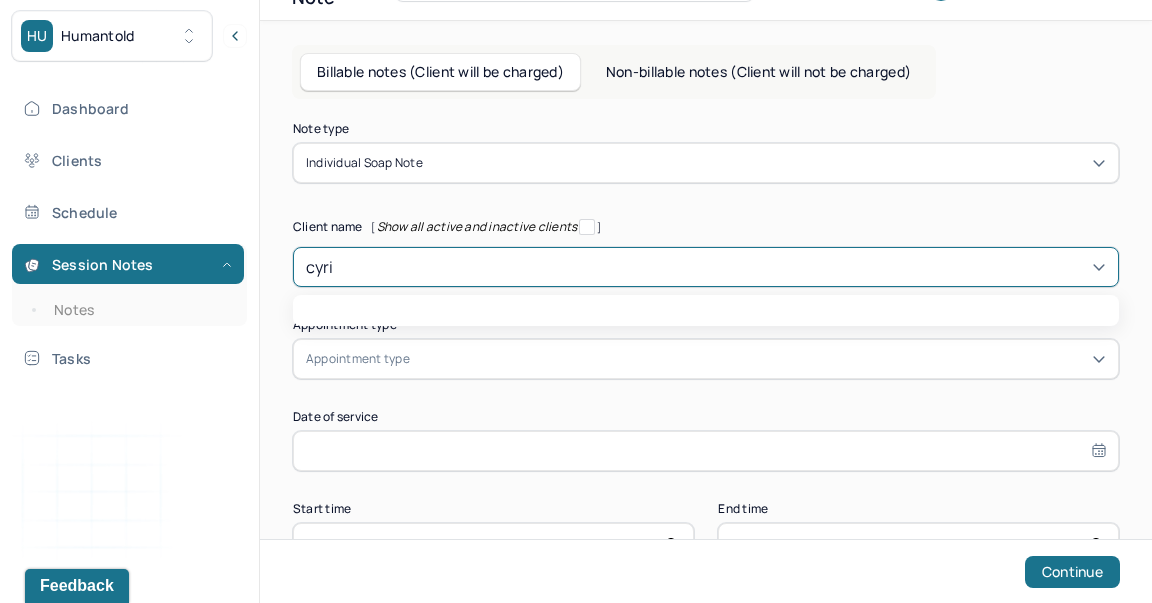 type on "[PERSON_NAME]" 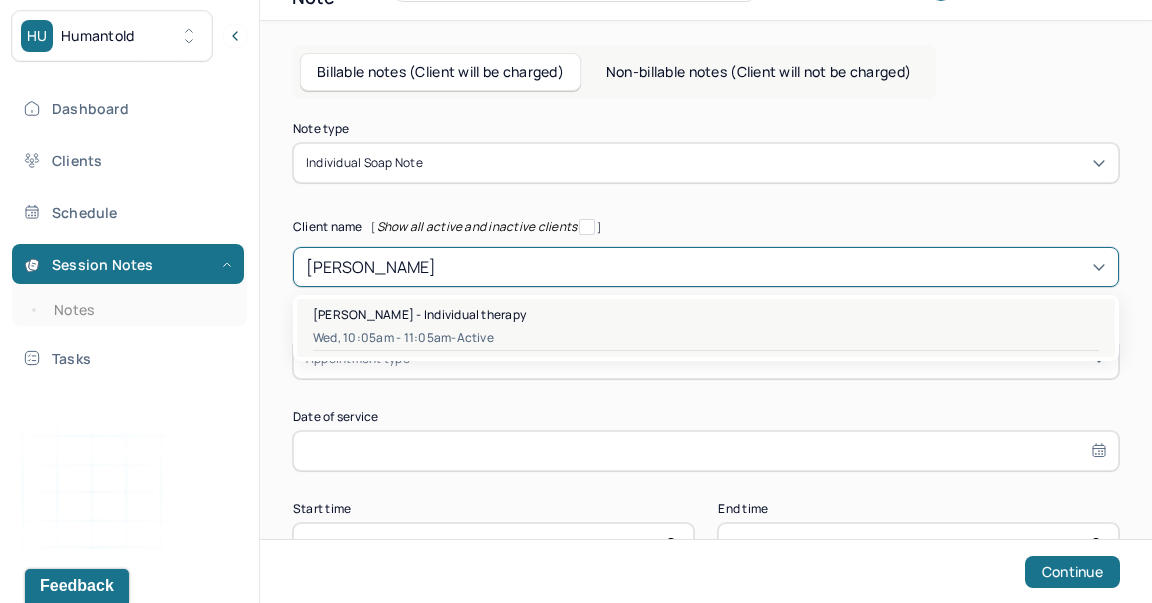 click on "active" at bounding box center [475, 338] 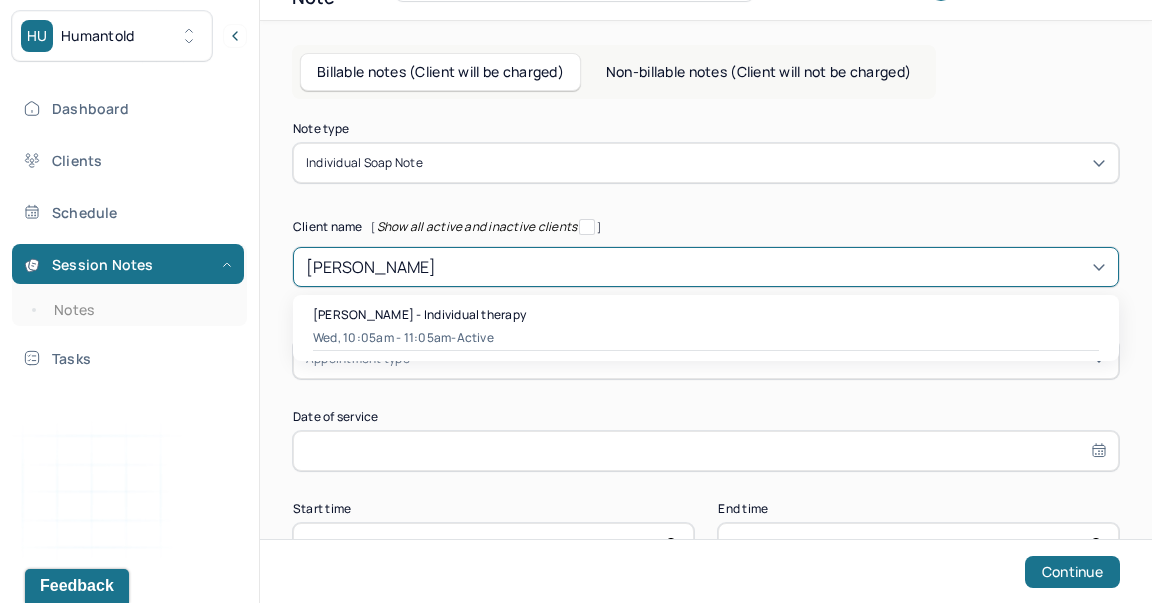 type 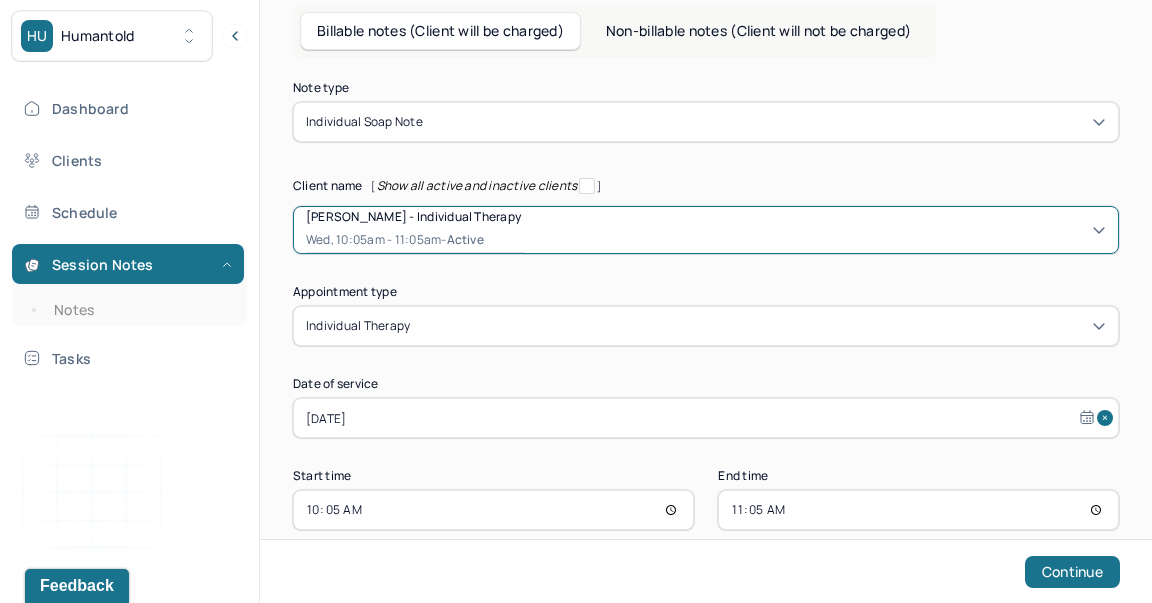 scroll, scrollTop: 123, scrollLeft: 0, axis: vertical 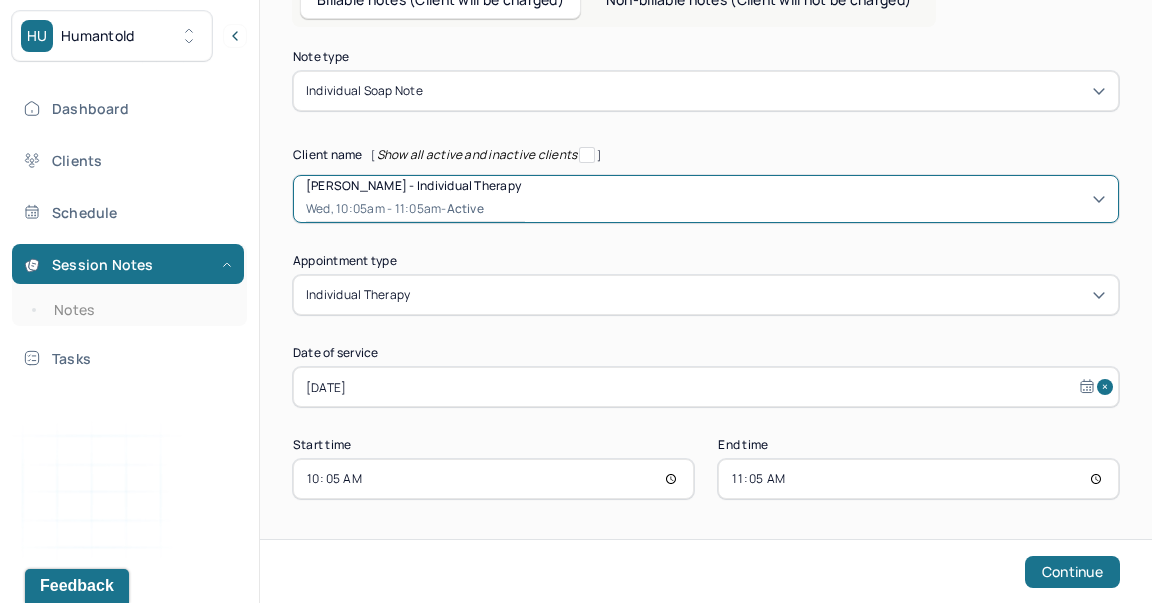 click on "[DATE]" at bounding box center [706, 387] 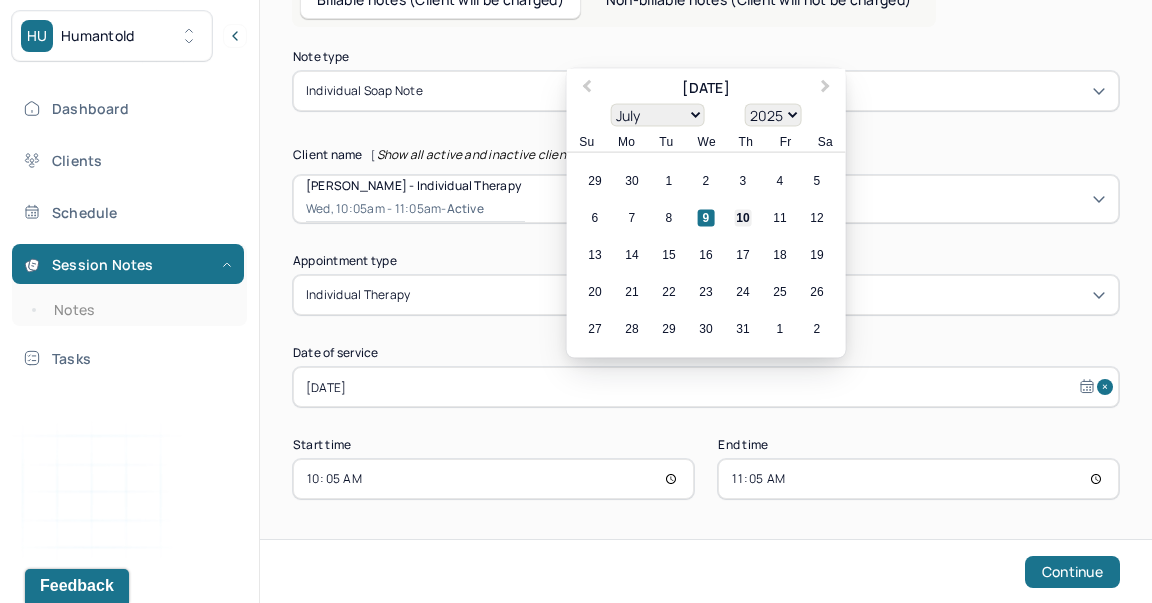 click on "10" at bounding box center [743, 218] 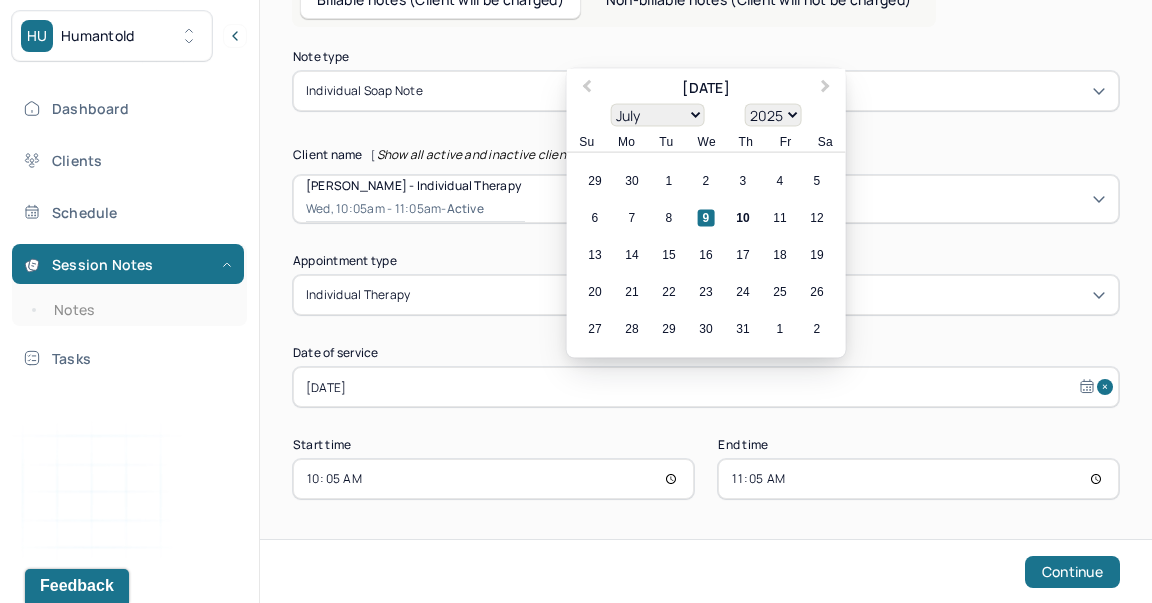 type on "[DATE]" 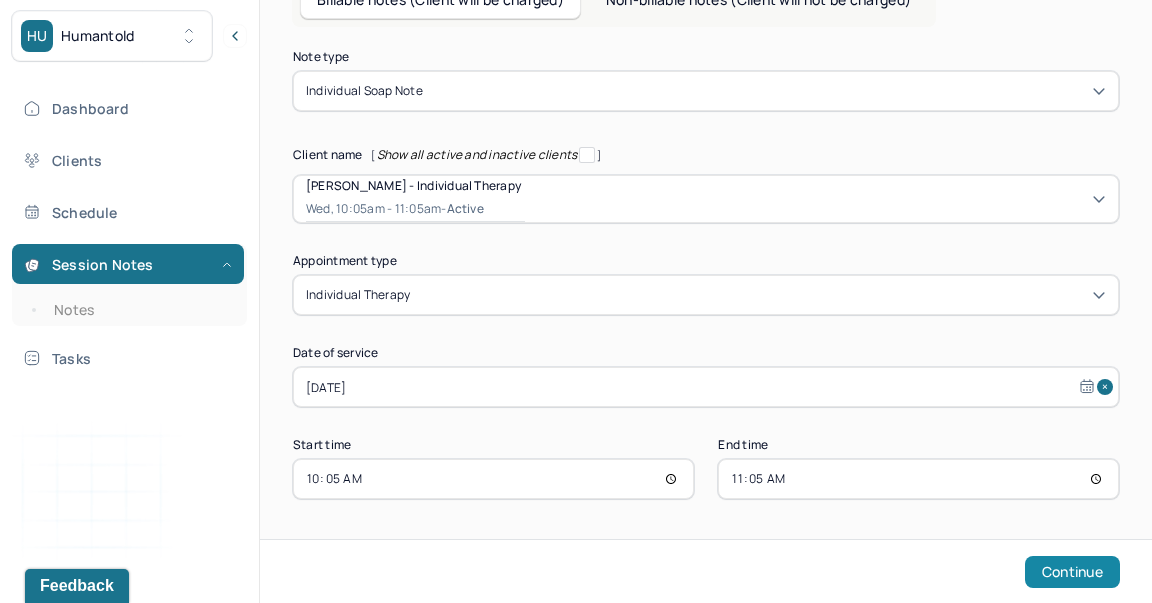 click on "Continue" at bounding box center [1072, 572] 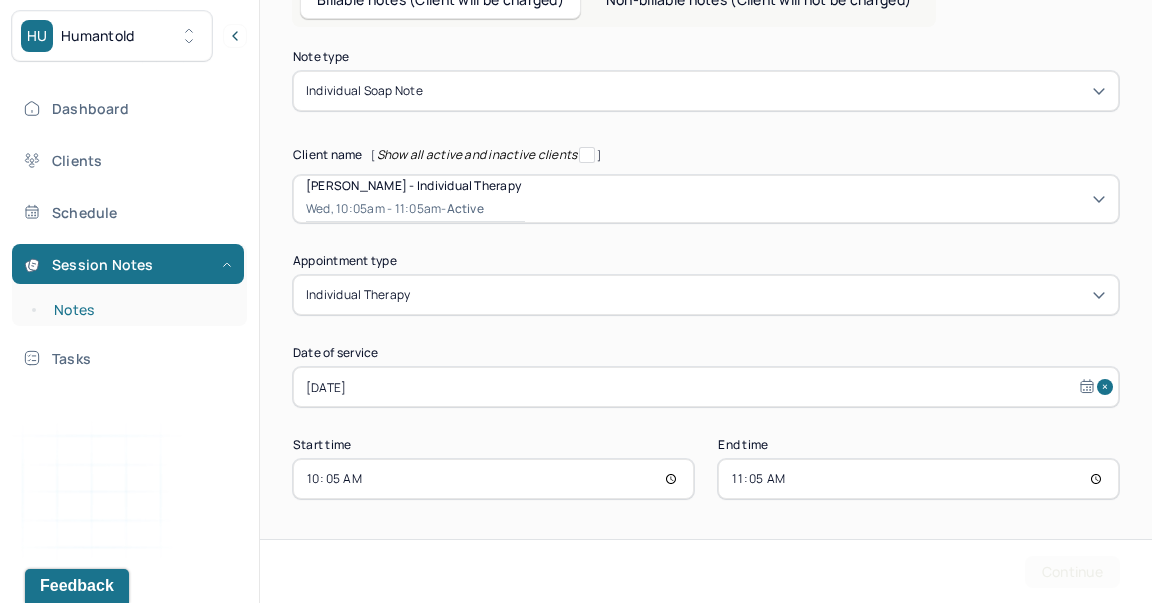 scroll, scrollTop: 0, scrollLeft: 0, axis: both 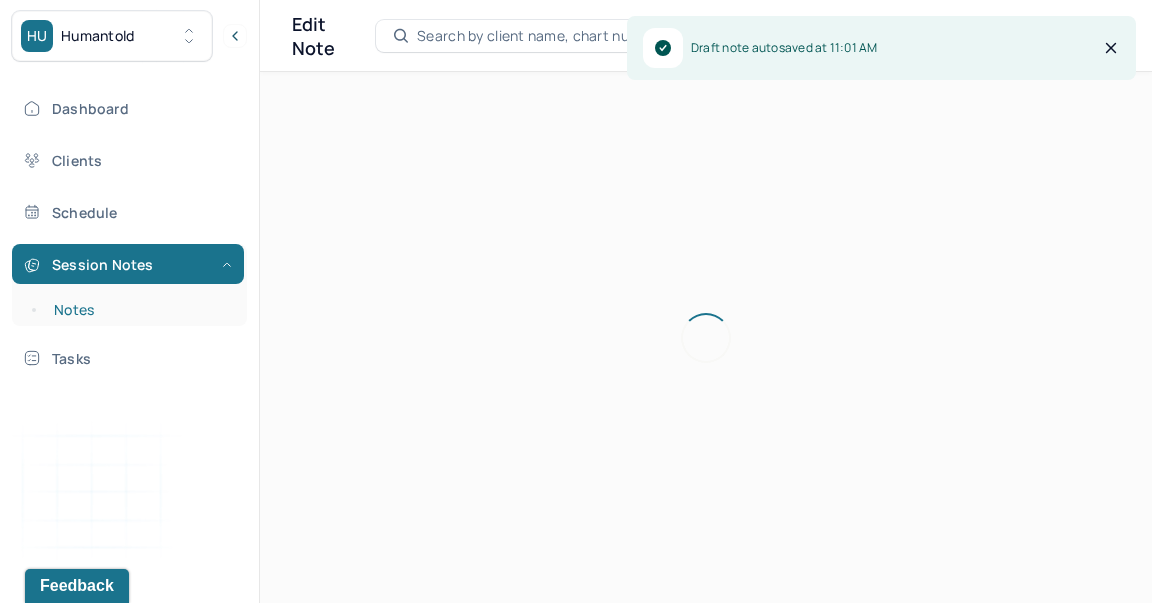 click on "Notes" at bounding box center [139, 310] 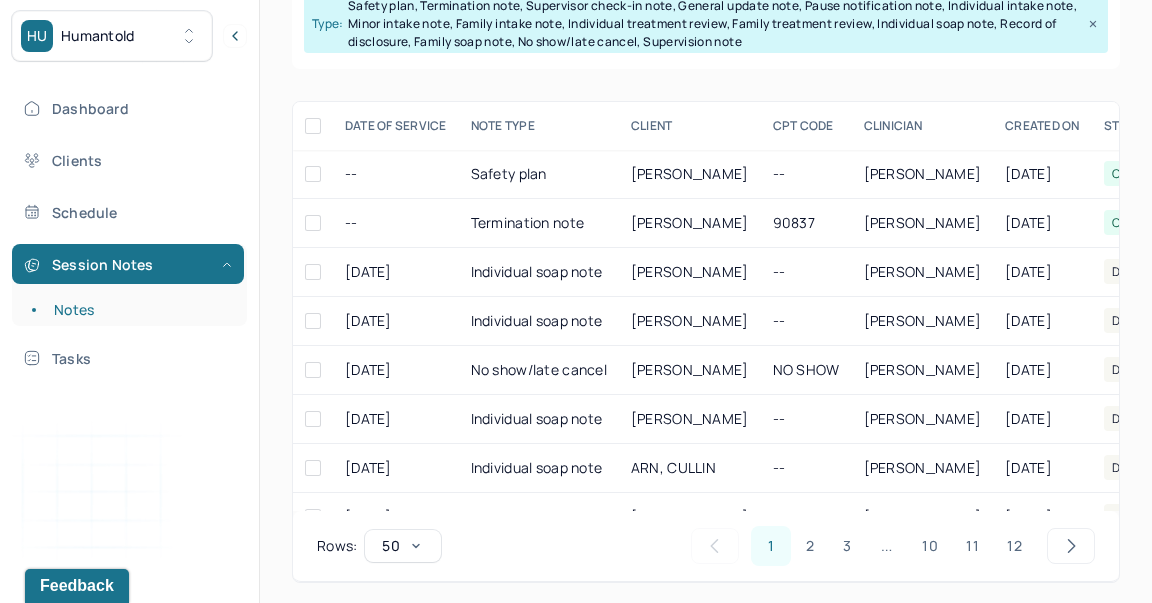 scroll, scrollTop: 371, scrollLeft: 0, axis: vertical 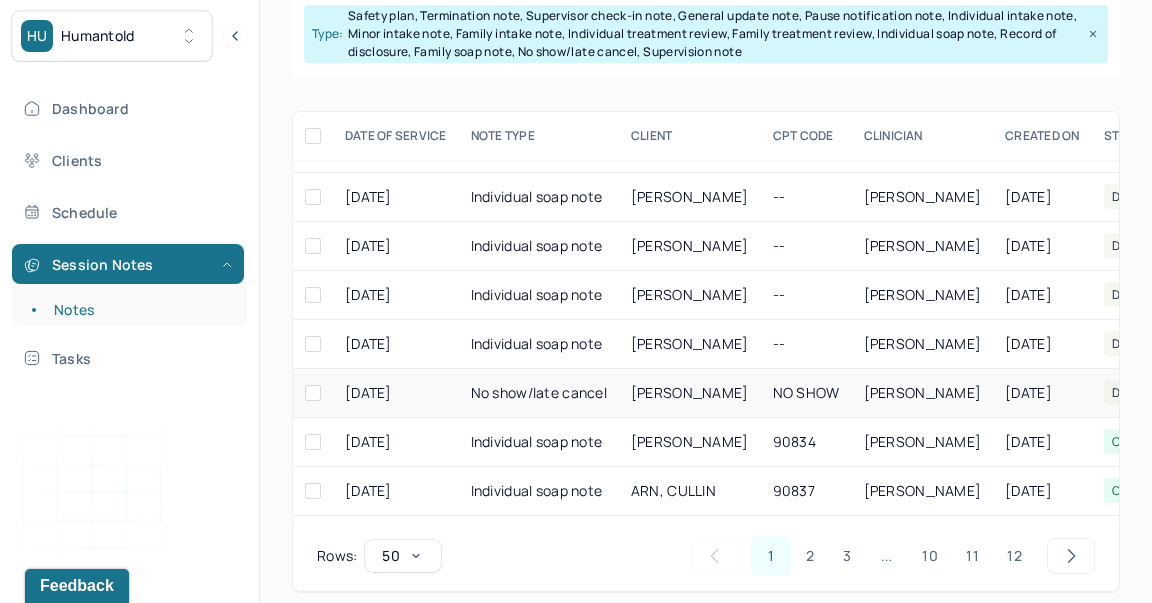 click on "[PERSON_NAME]" at bounding box center [690, 392] 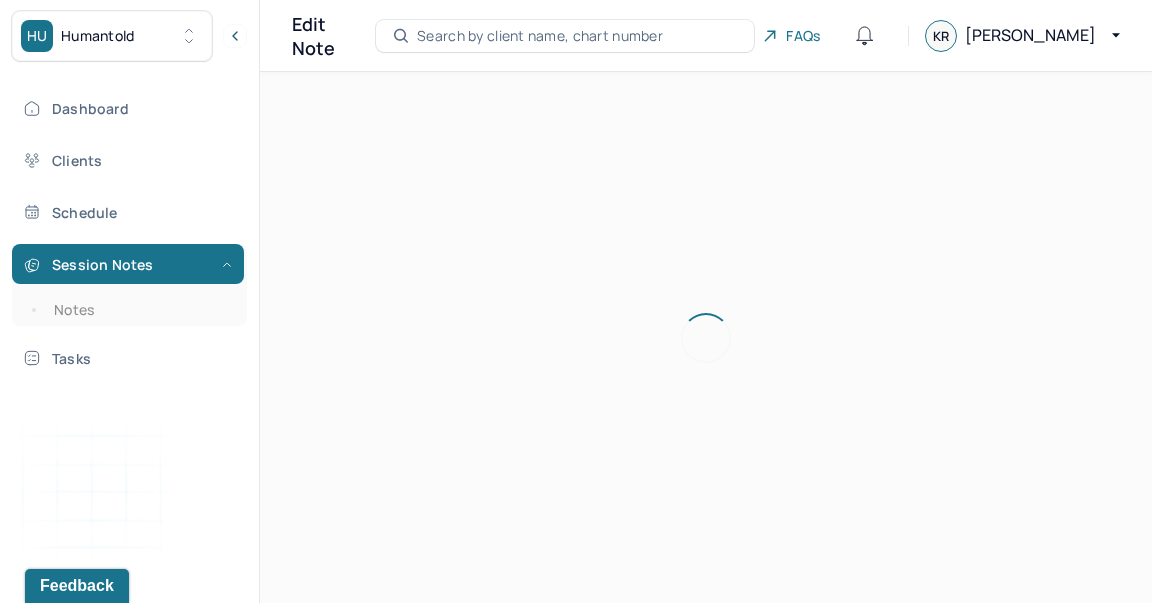 scroll, scrollTop: 0, scrollLeft: 0, axis: both 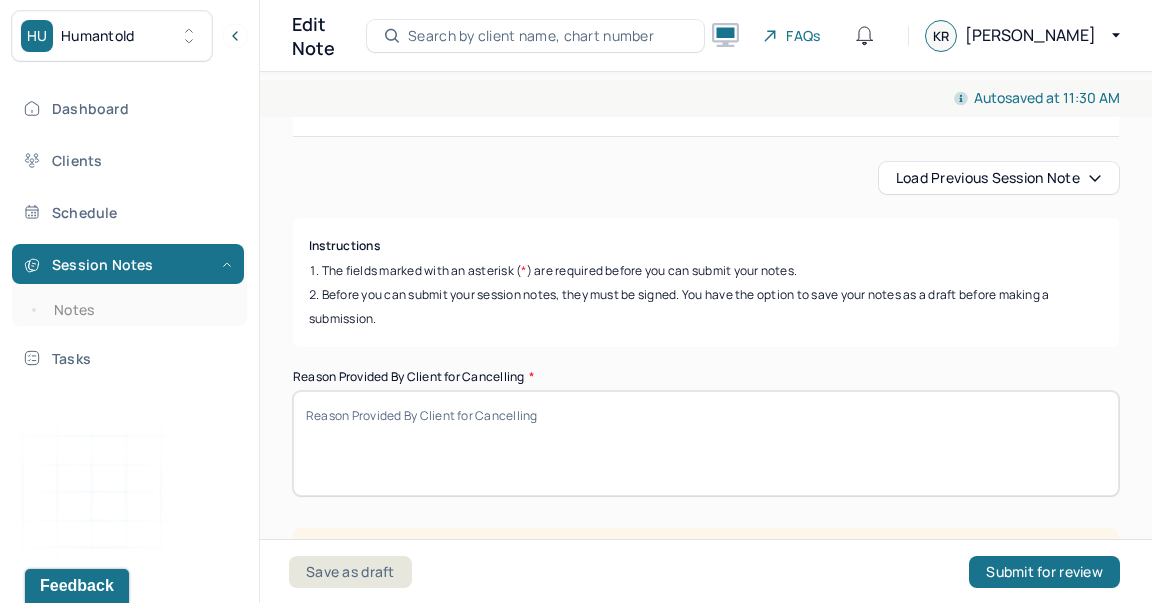 click on "Reason Provided By Client for Cancelling *" at bounding box center [706, 443] 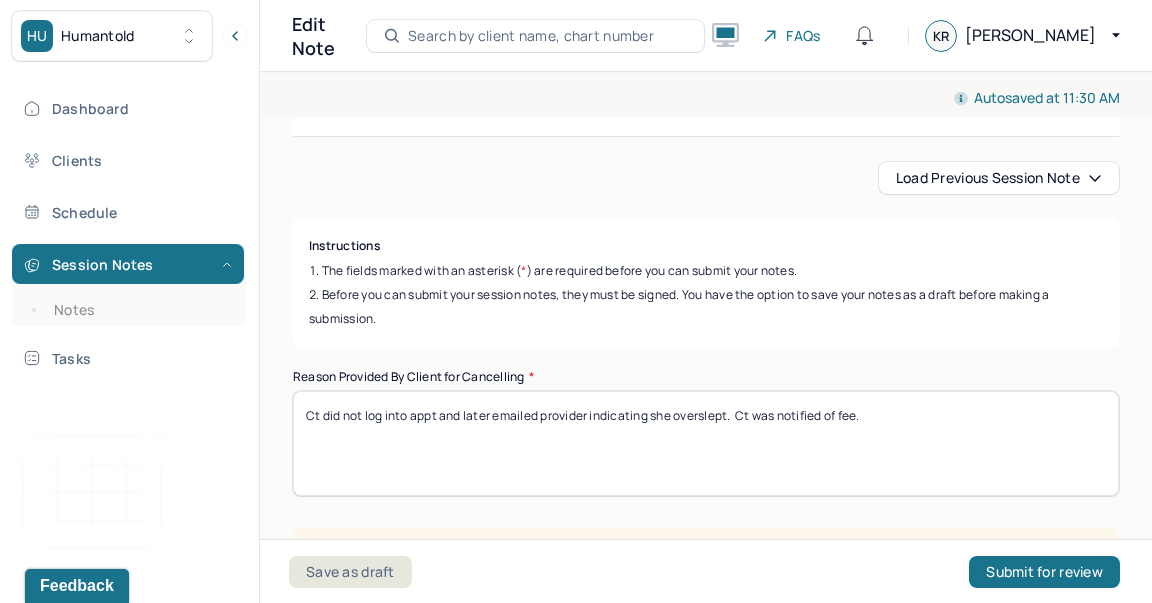 scroll, scrollTop: 515, scrollLeft: 0, axis: vertical 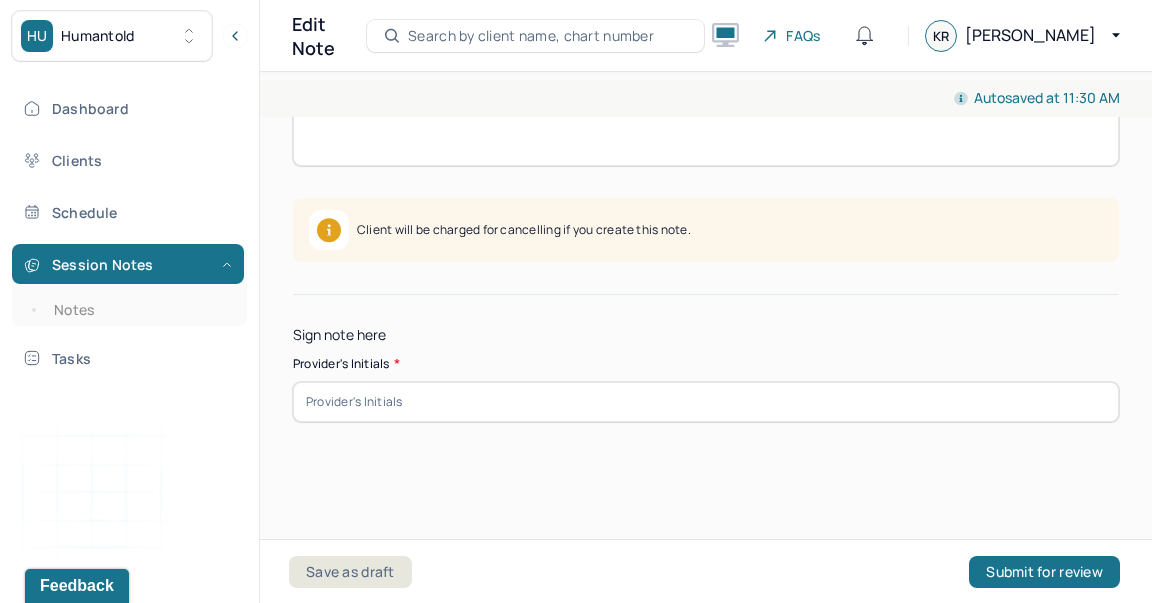 type on "Ct did not log into appt and later emailed provider indicating she overslept.  Ct was notified of fee." 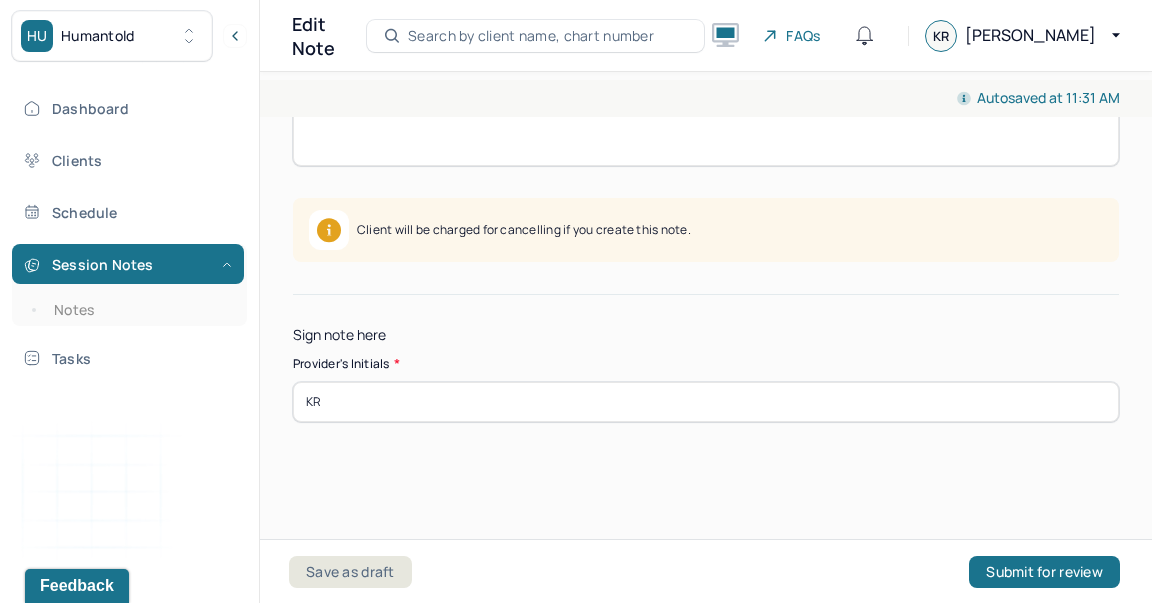 scroll, scrollTop: 0, scrollLeft: 0, axis: both 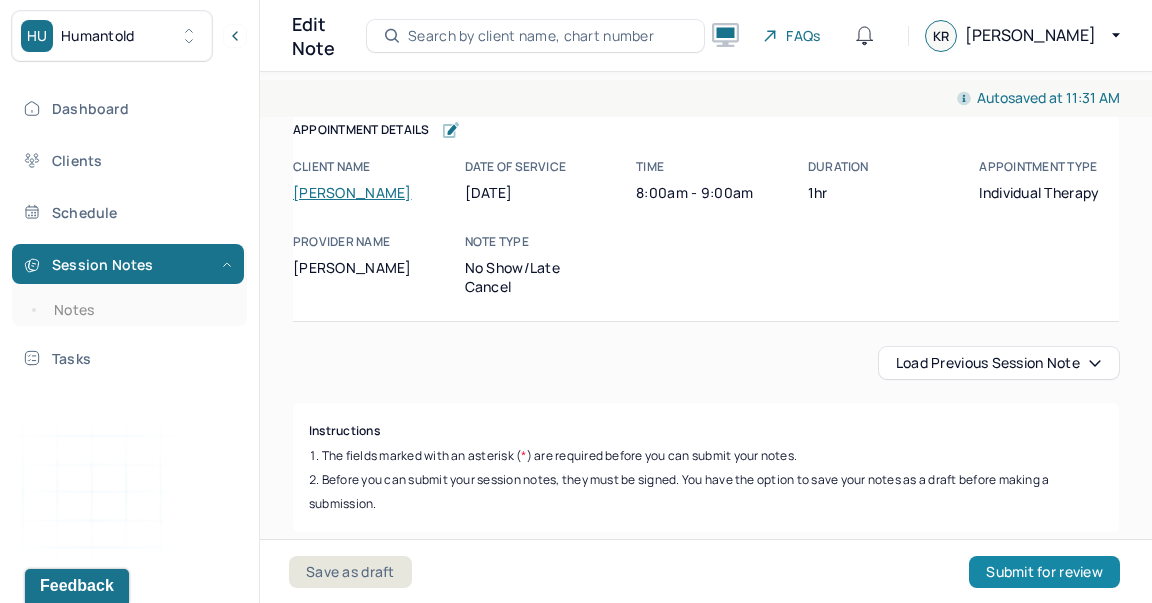 type on "KR" 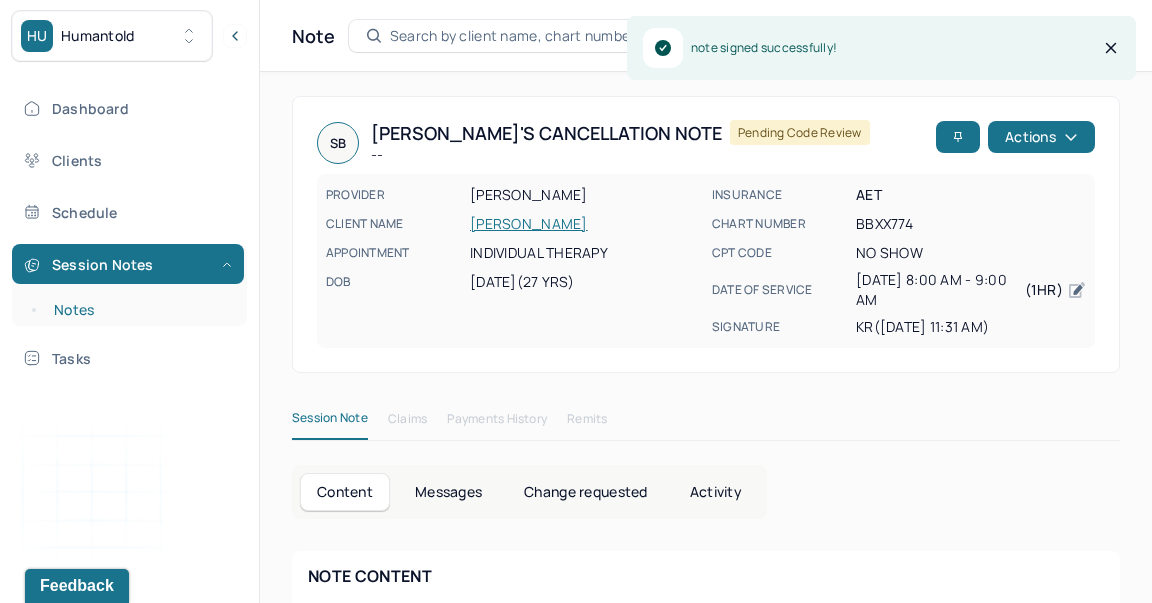 click on "Notes" at bounding box center [139, 310] 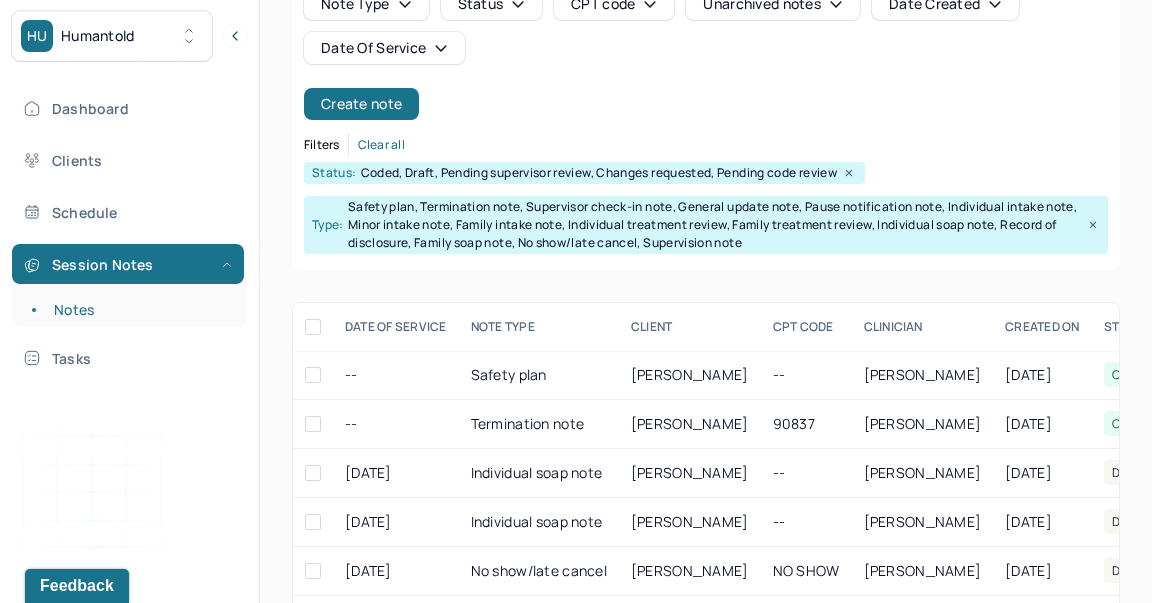 scroll, scrollTop: 181, scrollLeft: 0, axis: vertical 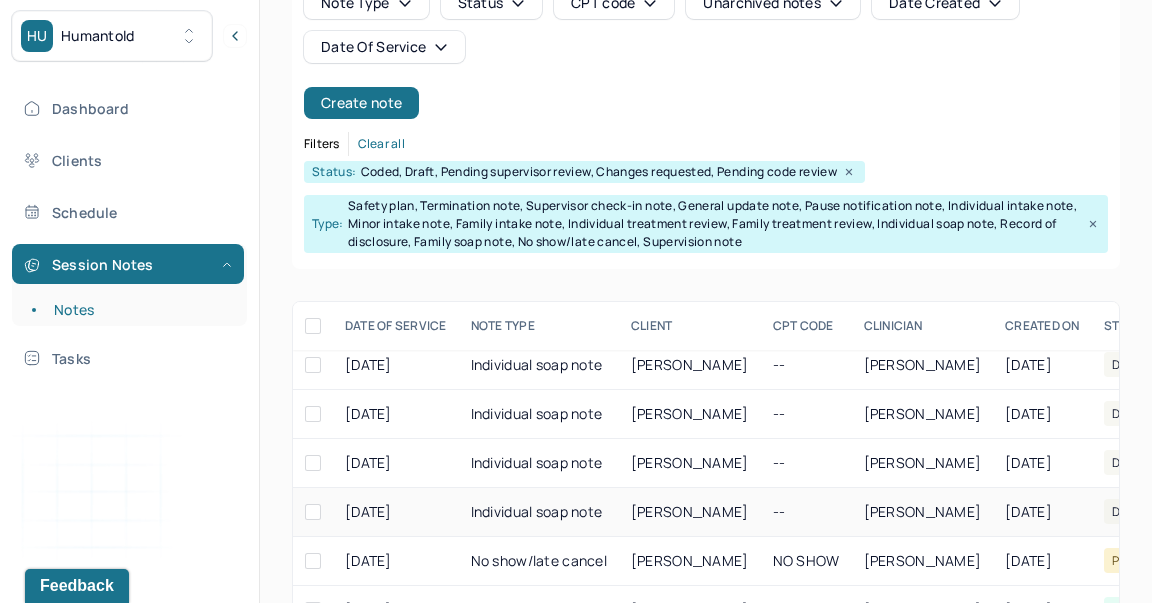 click on "Individual soap note" at bounding box center (539, 512) 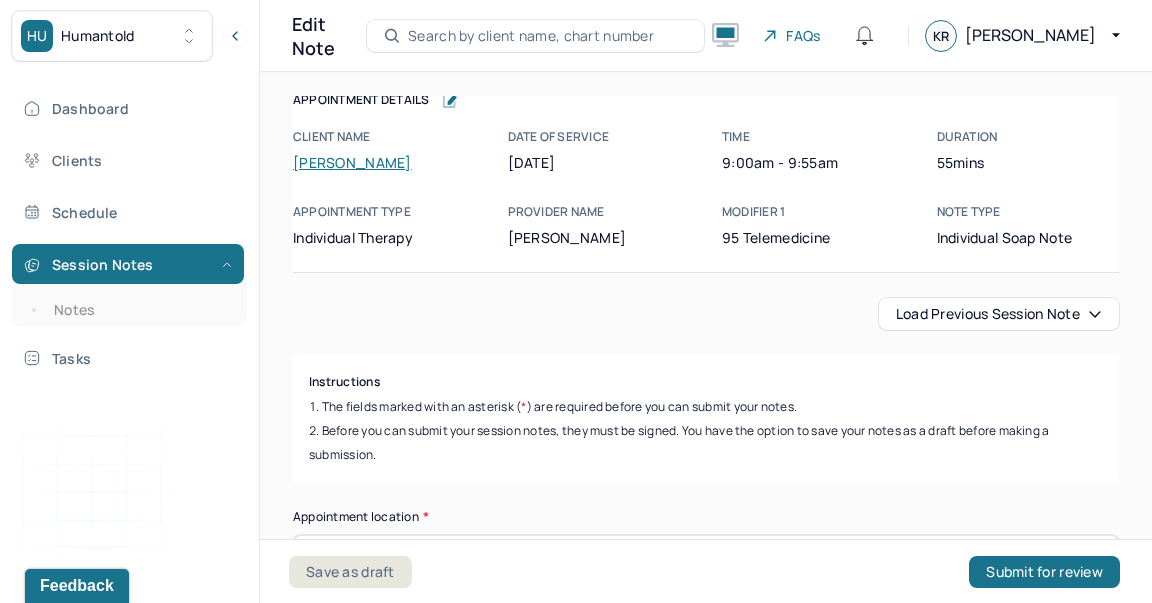 scroll, scrollTop: 52, scrollLeft: 0, axis: vertical 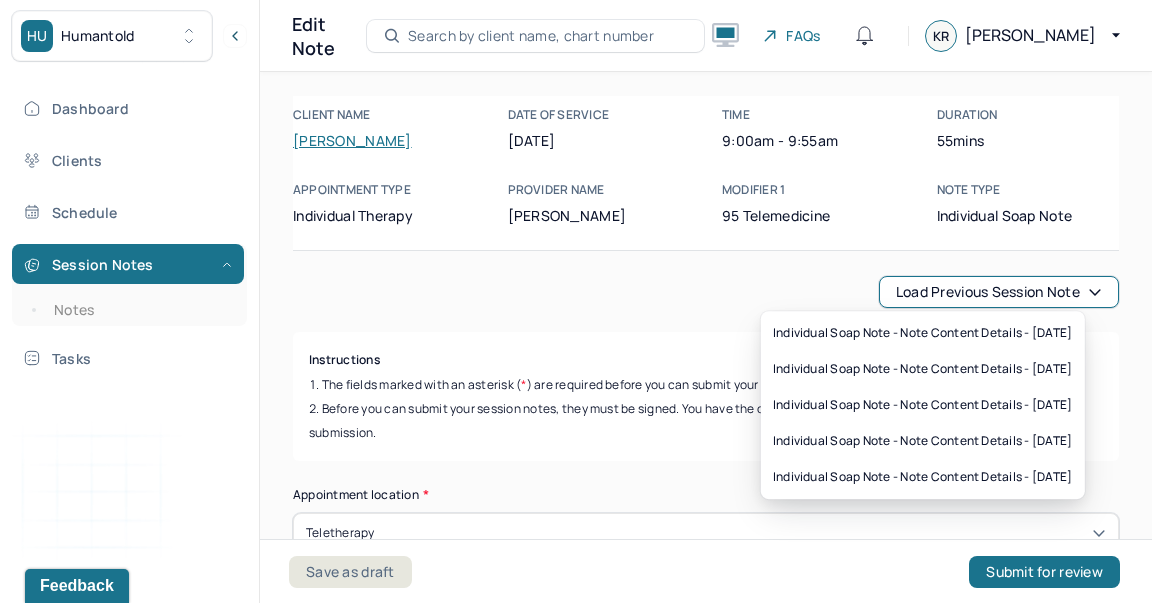 click on "Load previous session note" at bounding box center (999, 292) 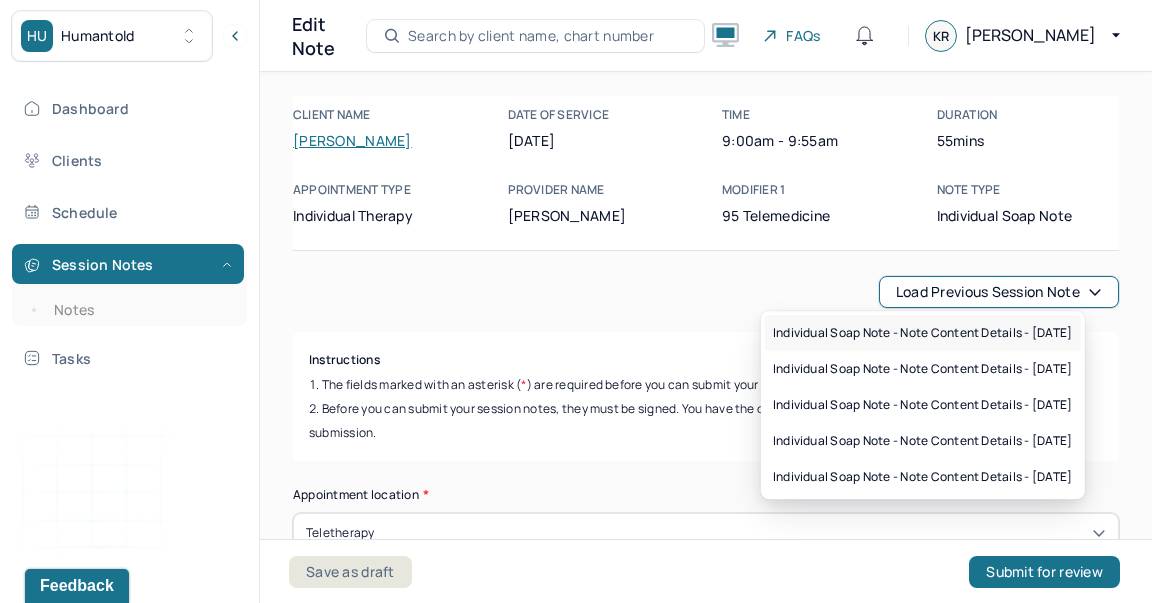 click on "Individual soap note   - Note content Details -   [DATE]" at bounding box center [923, 333] 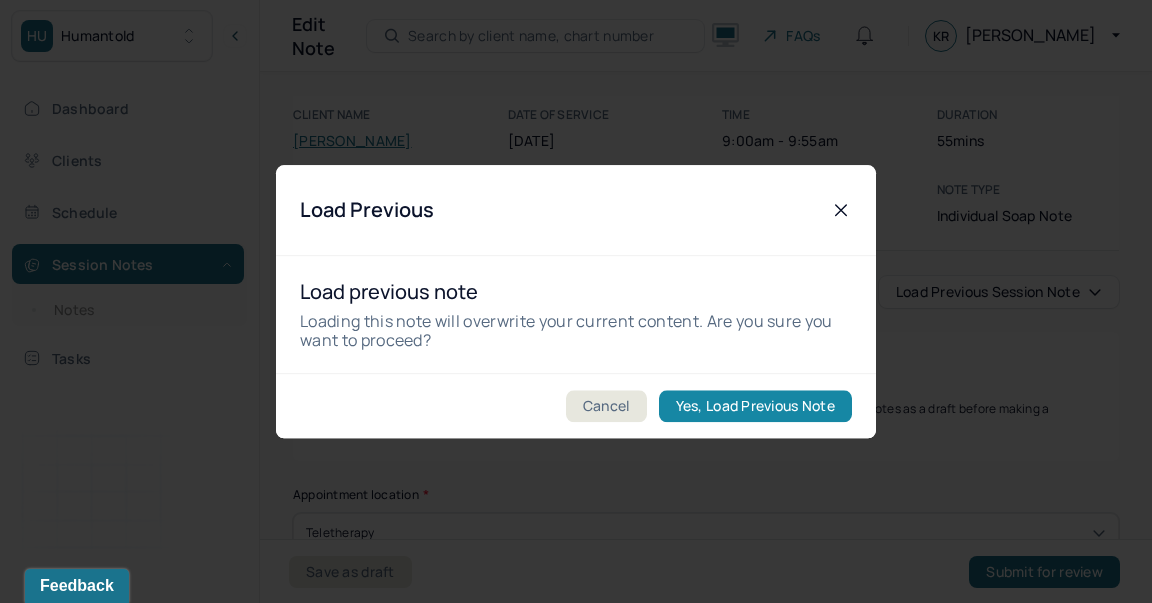 click on "Yes, Load Previous Note" at bounding box center [755, 406] 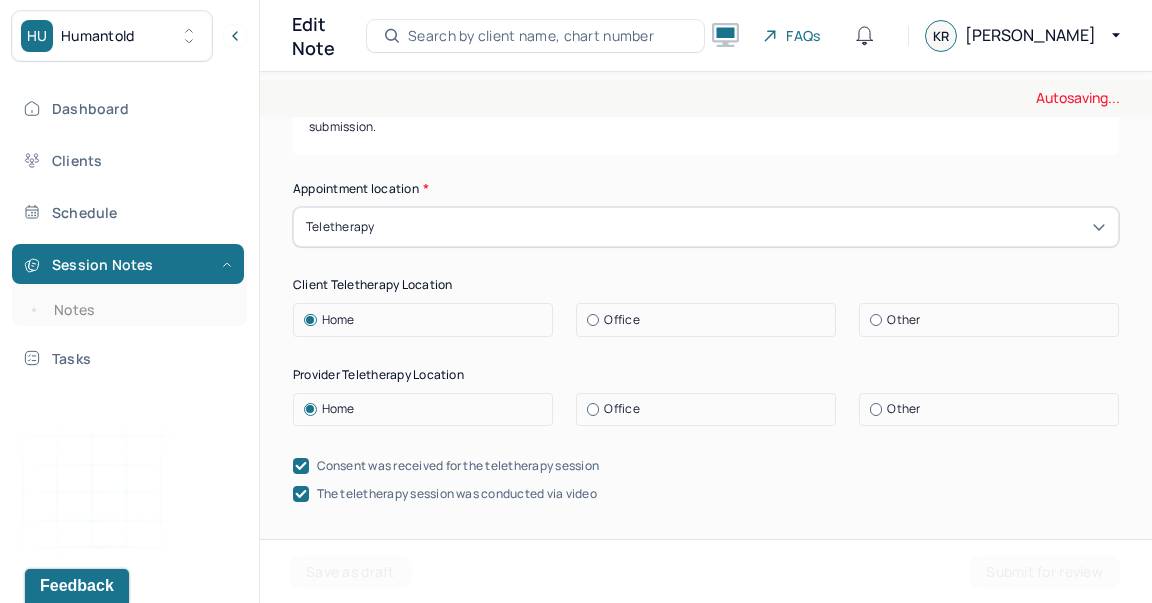 scroll, scrollTop: 404, scrollLeft: 0, axis: vertical 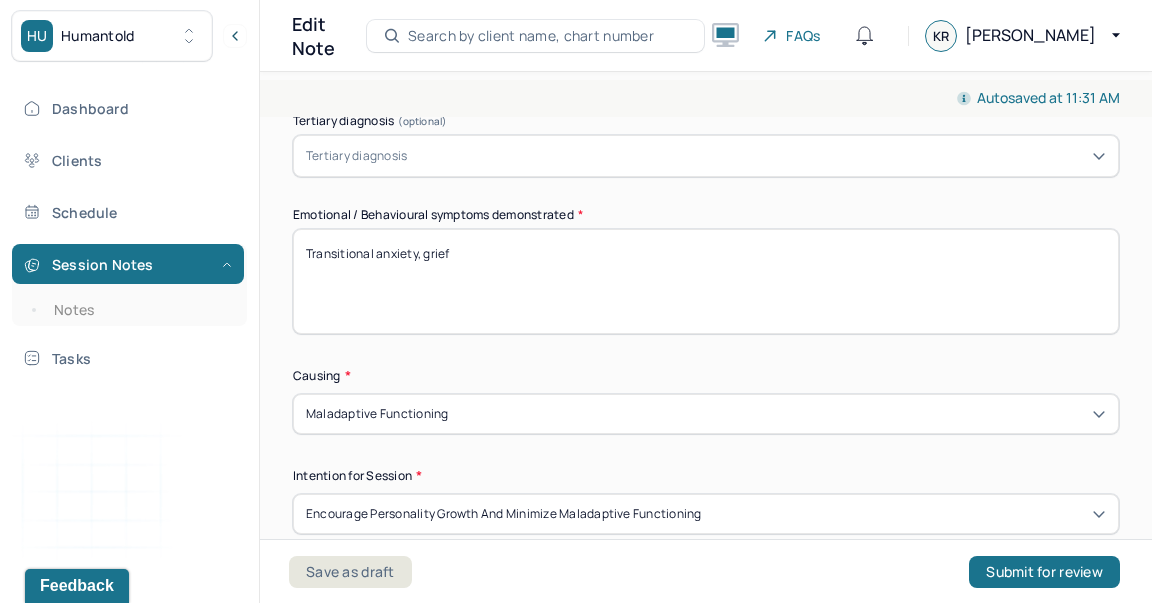 click on "Transitional anxiety, grief" at bounding box center (706, 281) 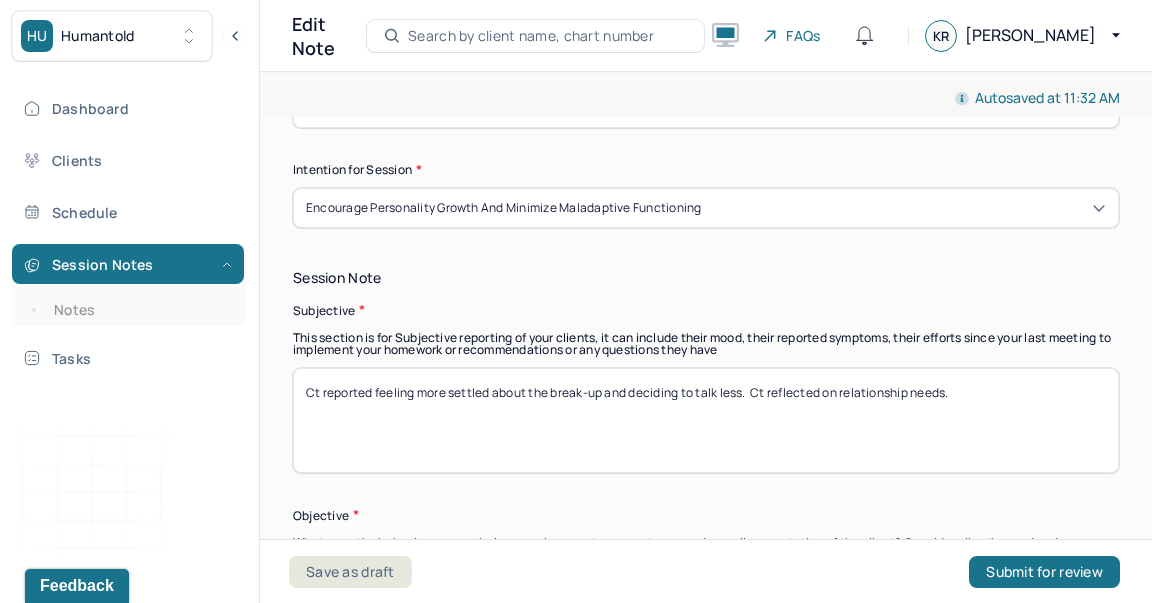 scroll, scrollTop: 1338, scrollLeft: 0, axis: vertical 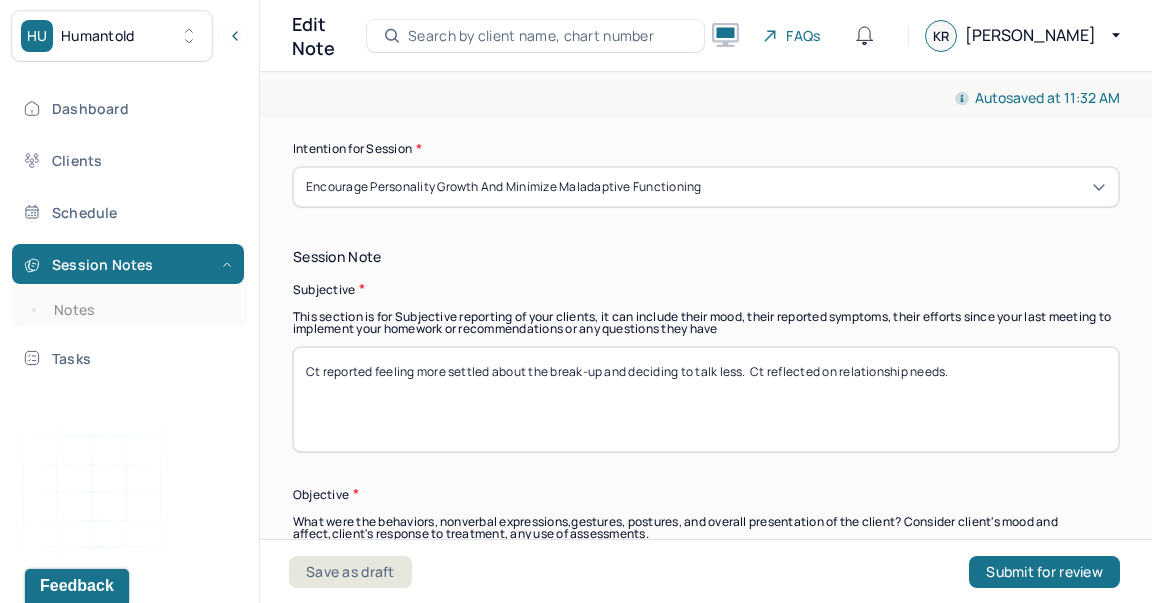 type on "Transitional anxiety, grief, self-doubt" 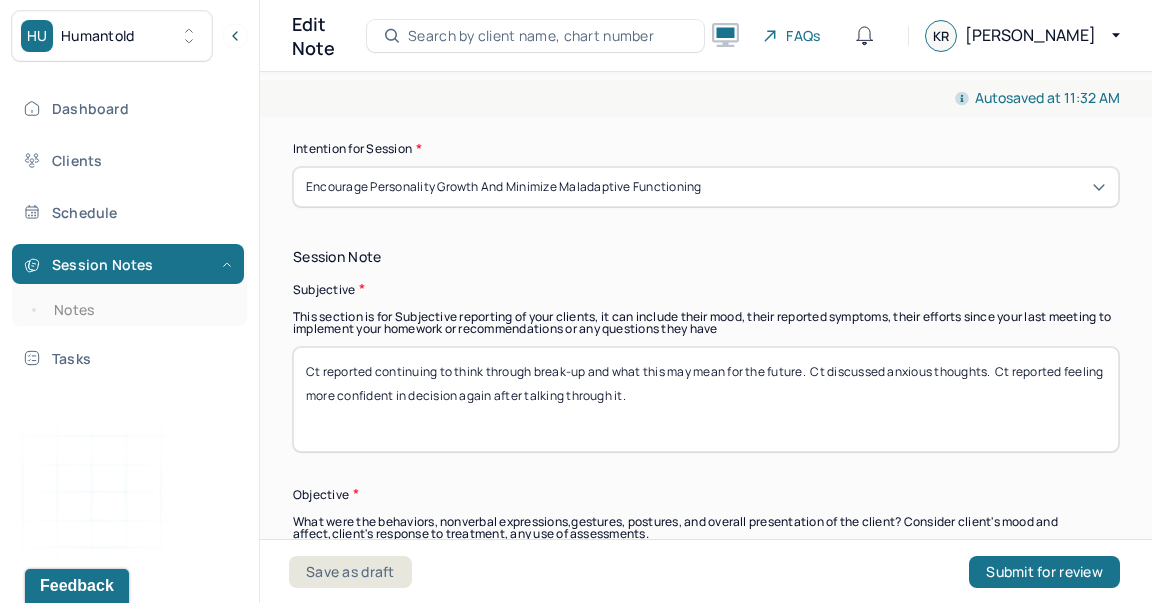 scroll, scrollTop: 1417, scrollLeft: 0, axis: vertical 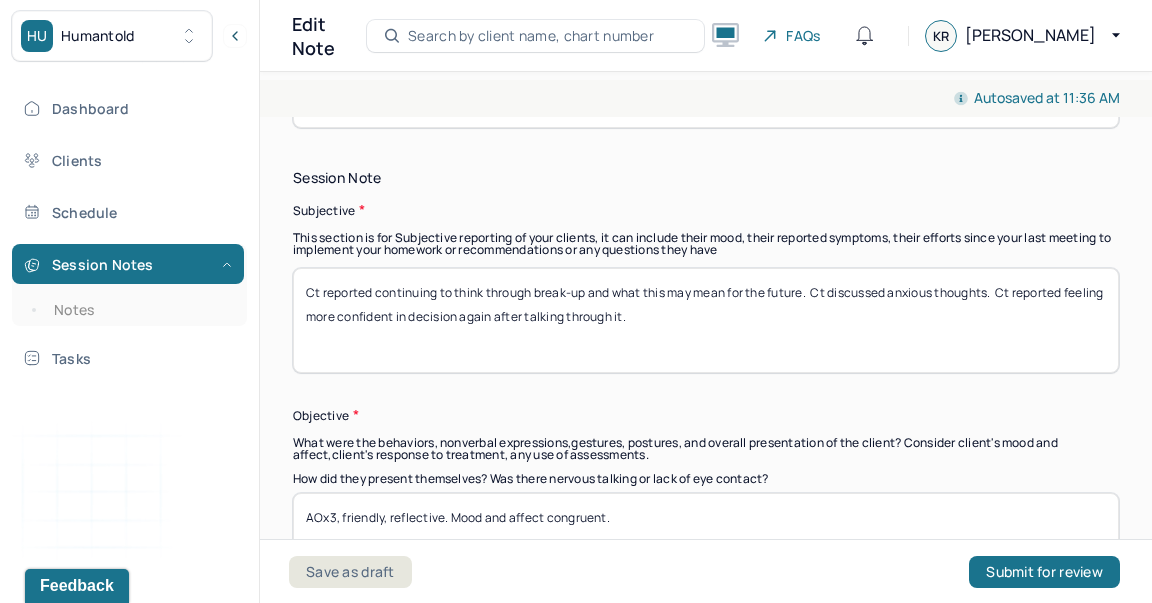 type on "Ct reported continuing to think through break-up and what this may mean for the future.  Ct discussed anxious thoughts.  Ct reported feeling more confident in decision again after talking through it." 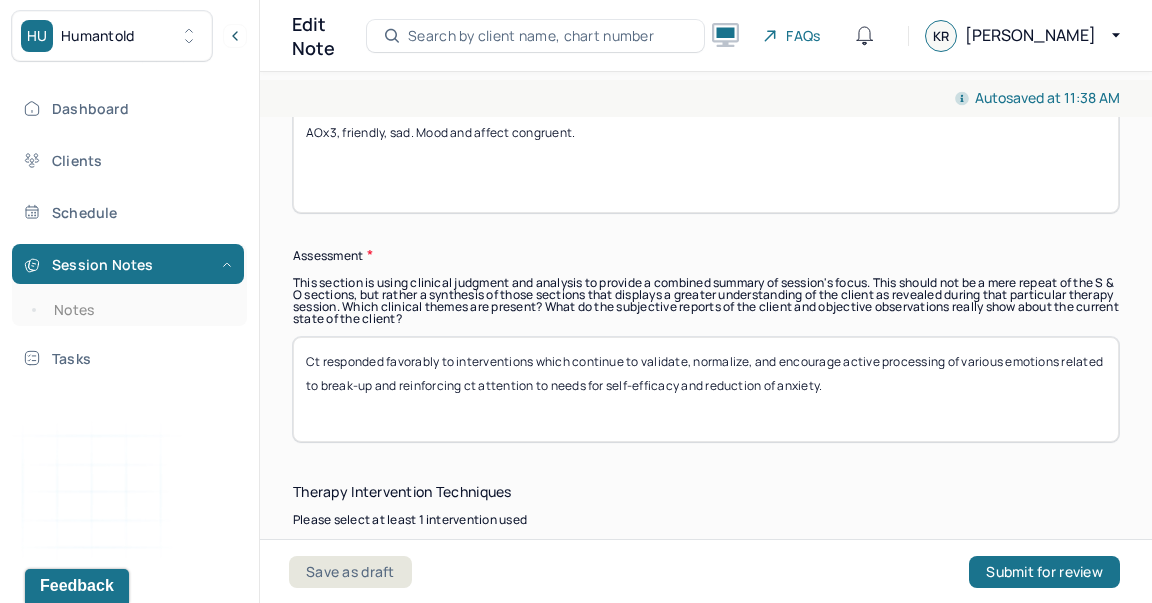 scroll, scrollTop: 1868, scrollLeft: 0, axis: vertical 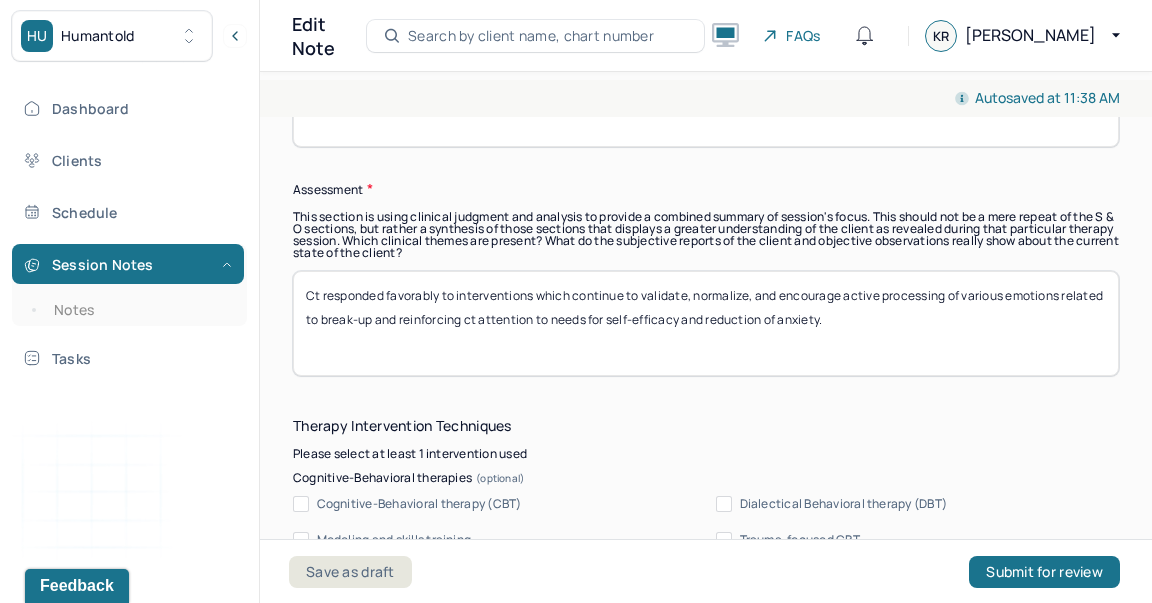 type on "AOx3, friendly, sad. Mood and affect congruent." 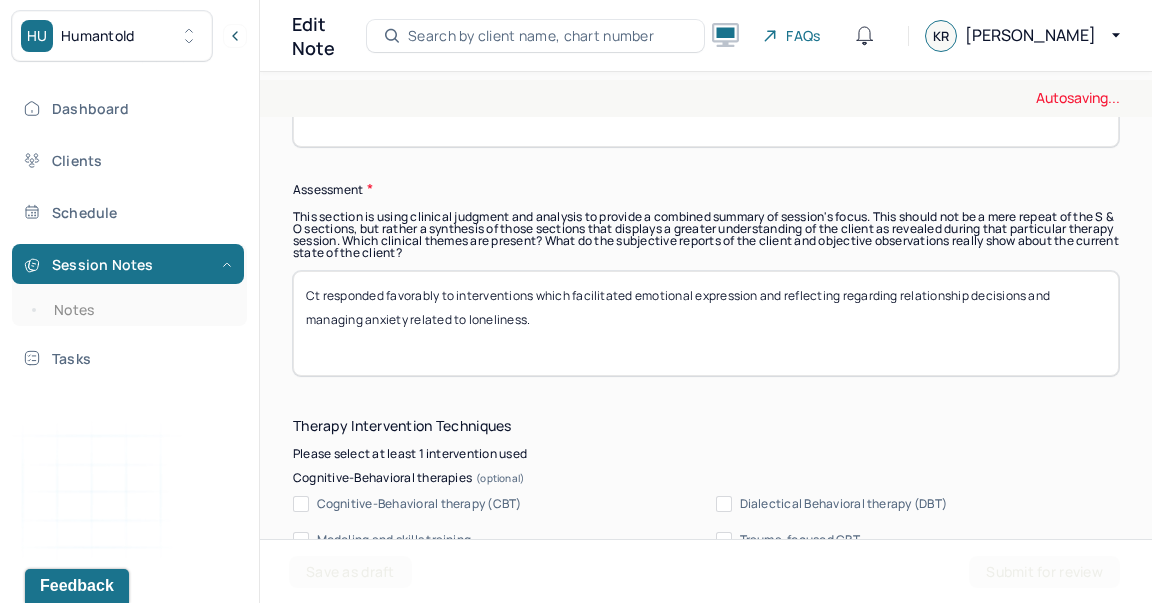 click on "Ct responded favorably to interventions which facilitated emotional expression and reflecting regarding relationship decisions and managing anxiety related to loneliness and" at bounding box center [706, 323] 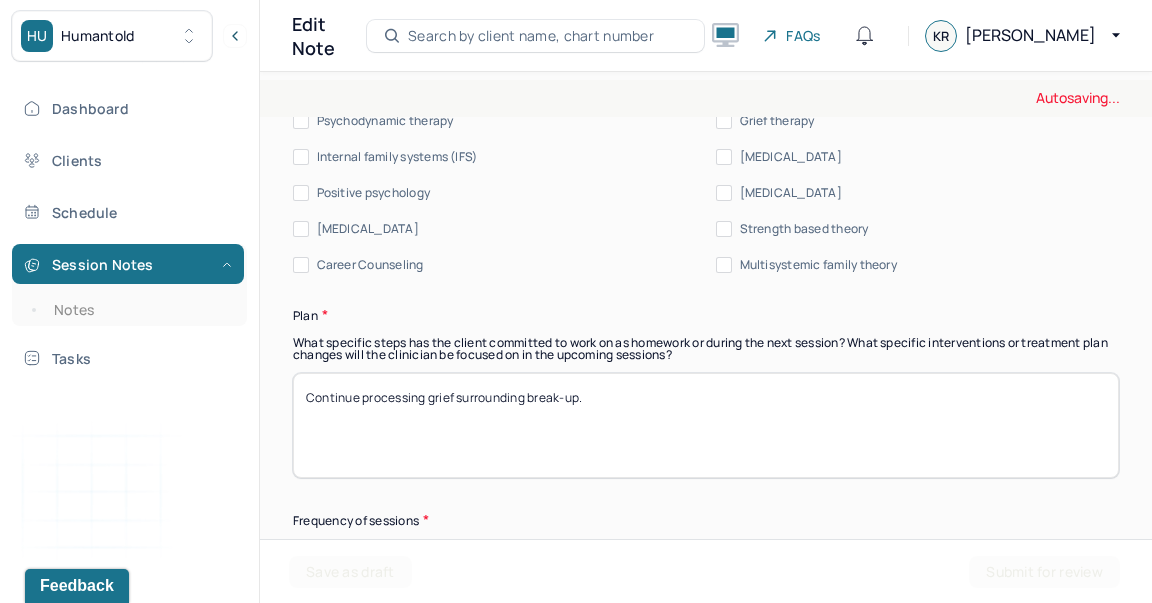 scroll, scrollTop: 2781, scrollLeft: 0, axis: vertical 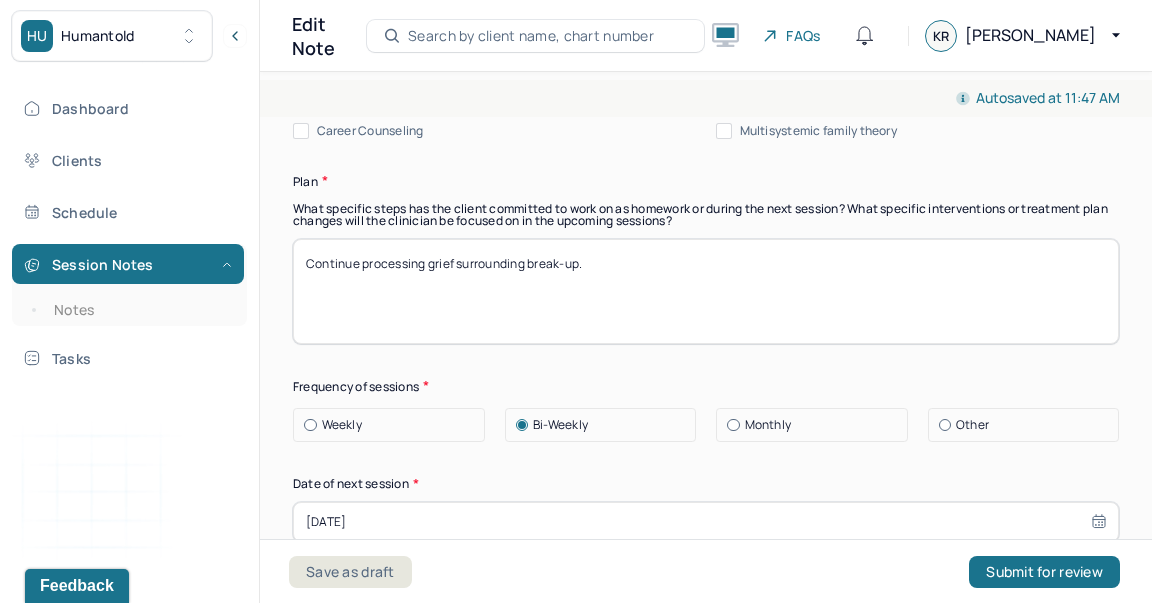 type on "Ct responded favorably to interventions which facilitated emotional expression and reflecting regarding relationship decisions and managing exacerbated anxiety related to loneliness." 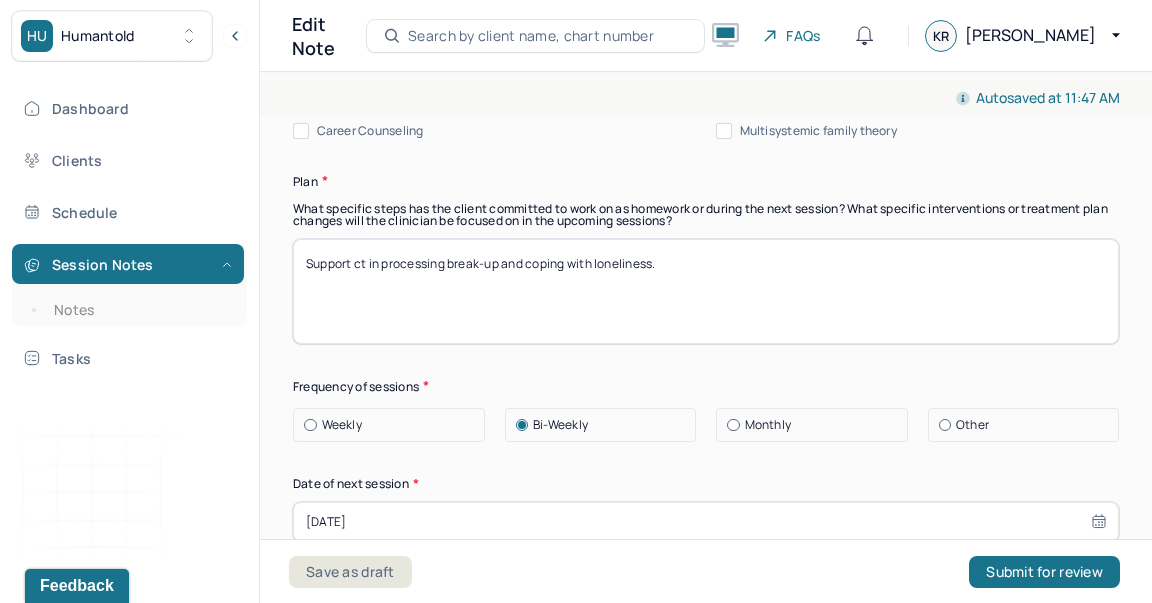 type on "Support ct in processing break-up and coping with loneliness." 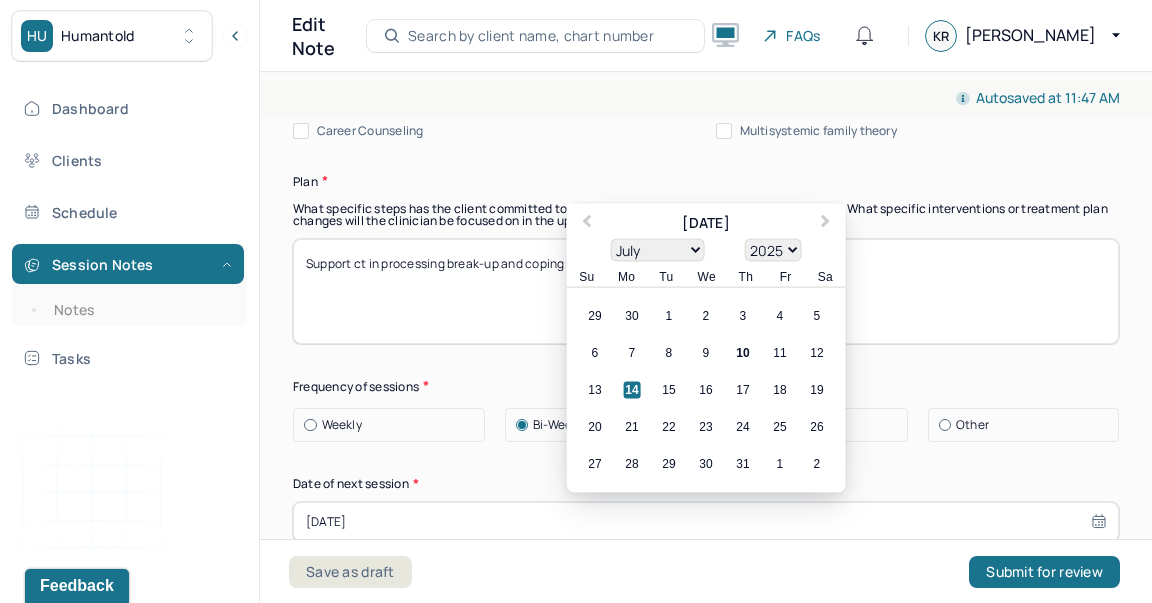click on "[DATE]" at bounding box center [706, 522] 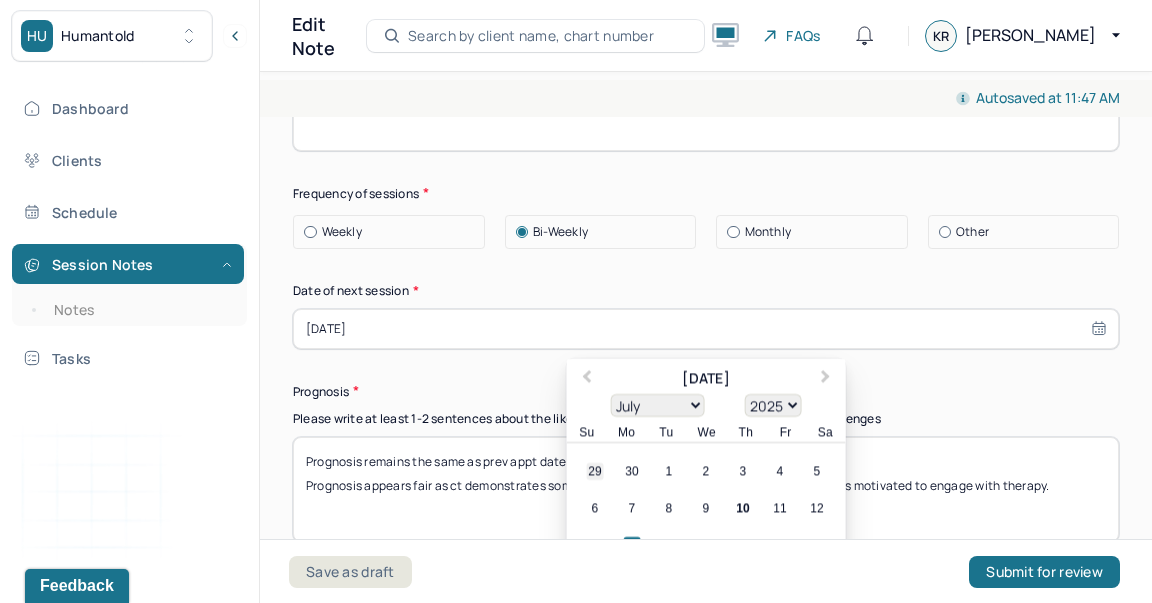 scroll, scrollTop: 3068, scrollLeft: 0, axis: vertical 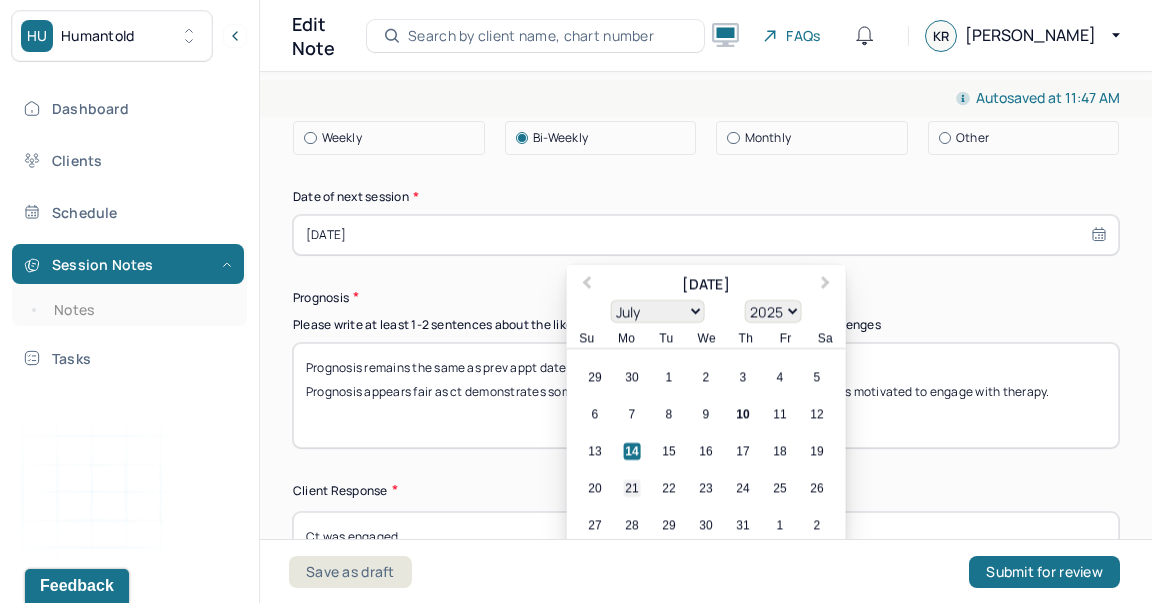 click on "21" at bounding box center (632, 488) 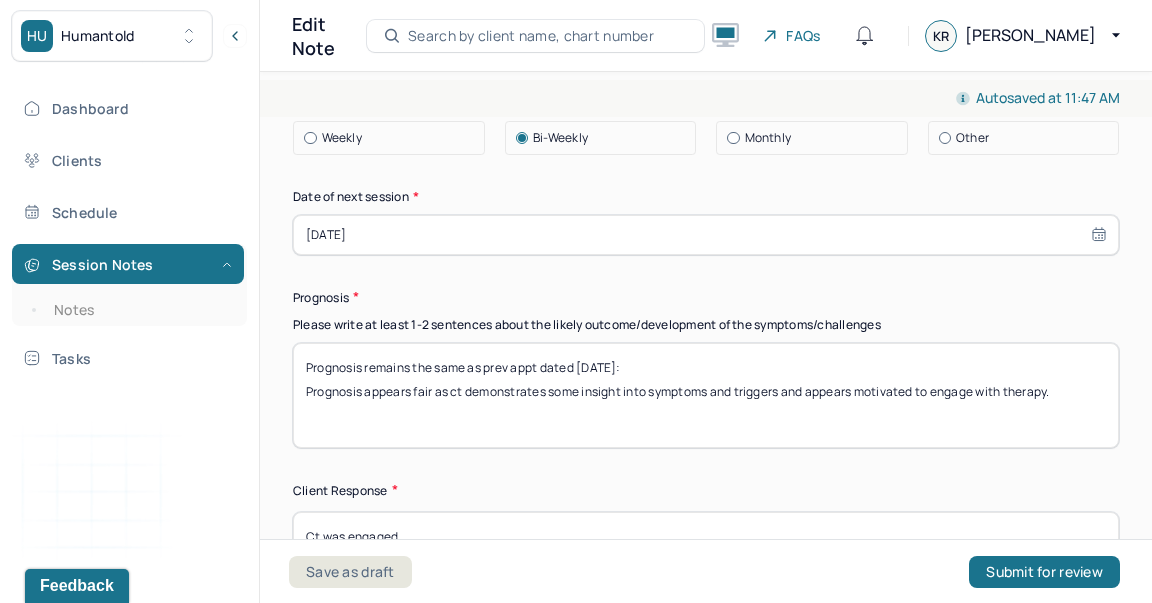 click on "Prognosis remains the same as prev appt dated [DATE]:
Prognosis appears fair as ct demonstrates some insight into symptoms and triggers and appears motivated to engage with therapy." at bounding box center [706, 395] 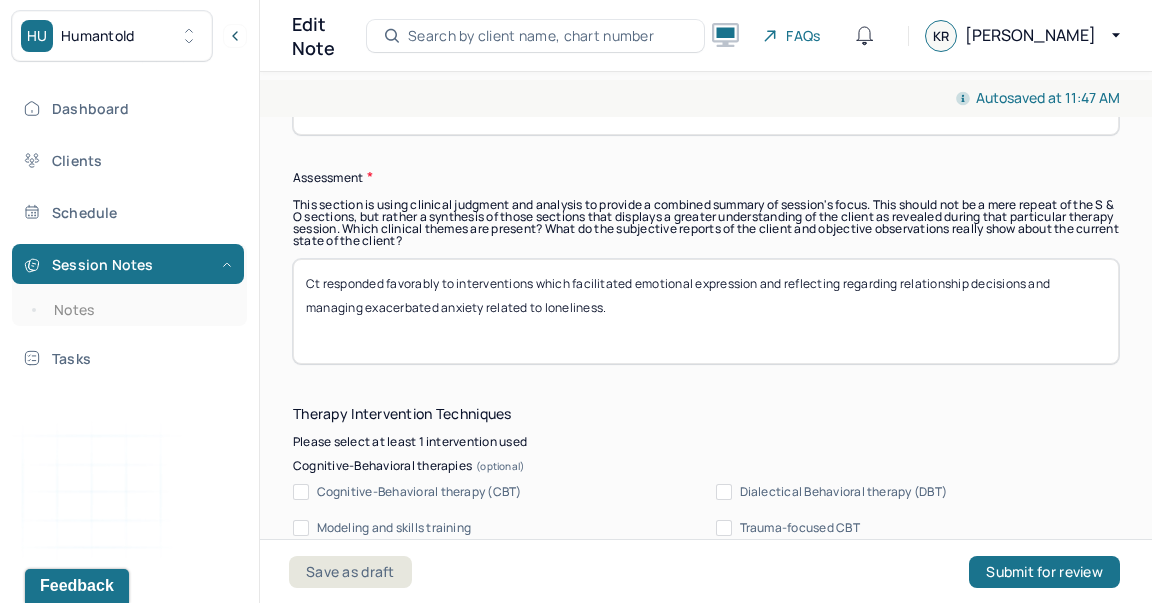 scroll, scrollTop: 0, scrollLeft: 0, axis: both 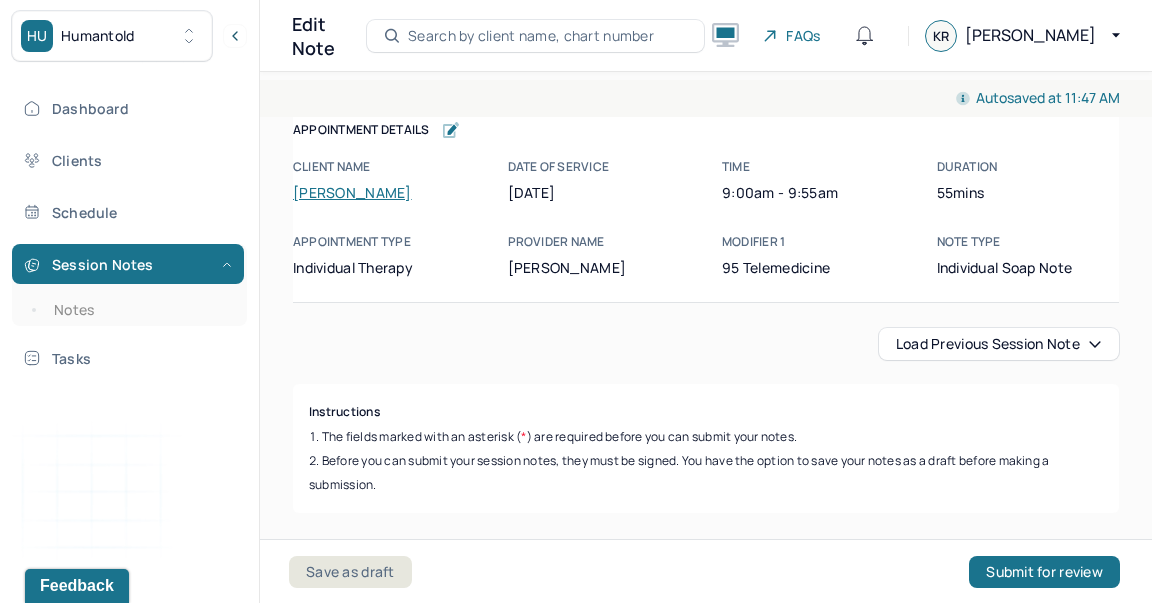 click on "Load previous session note" at bounding box center [999, 344] 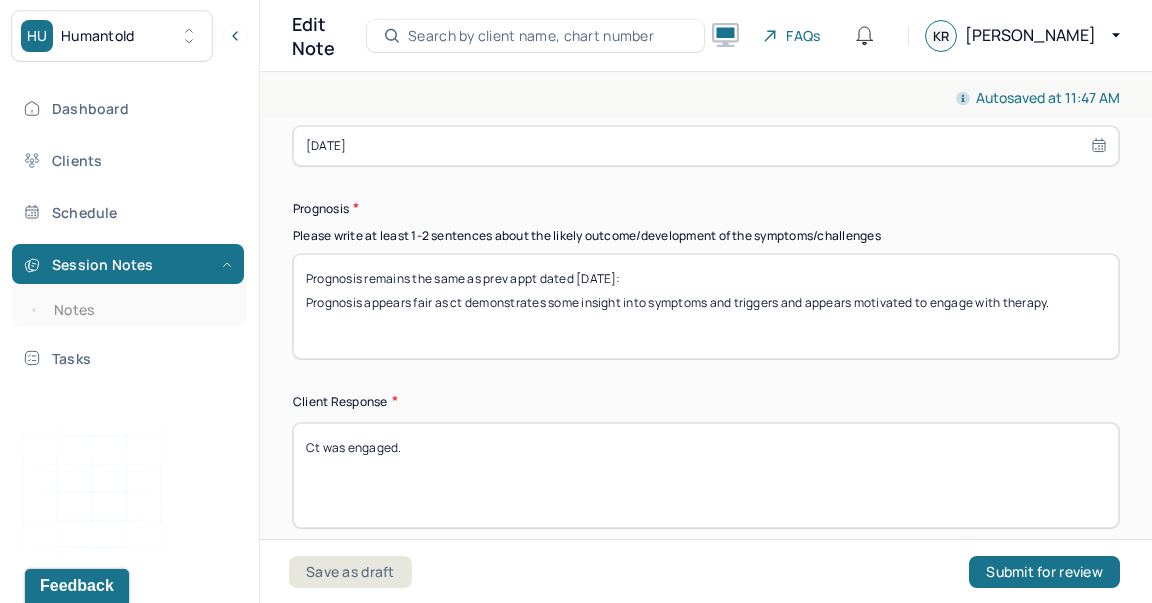 click on "Prognosis remains the same as prev appt dated [DATE]:
Prognosis appears fair as ct demonstrates some insight into symptoms and triggers and appears motivated to engage with therapy." at bounding box center [706, 306] 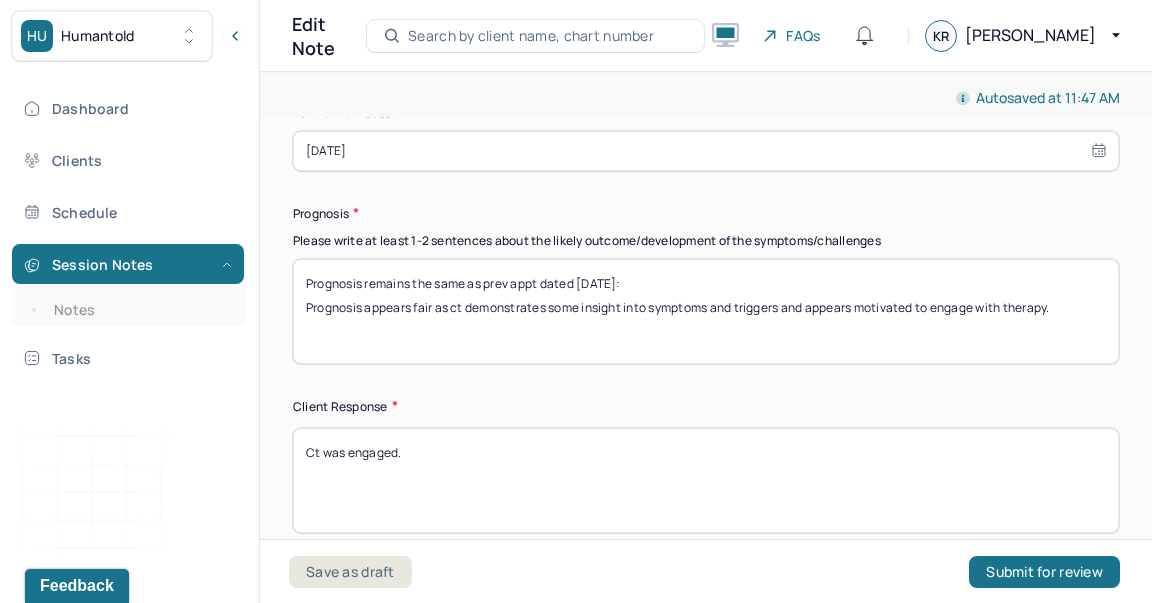 type on "Prognosis remains the same as prev appt dated [DATE]:
Prognosis appears fair as ct demonstrates some insight into symptoms and triggers and appears motivated to engage with therapy." 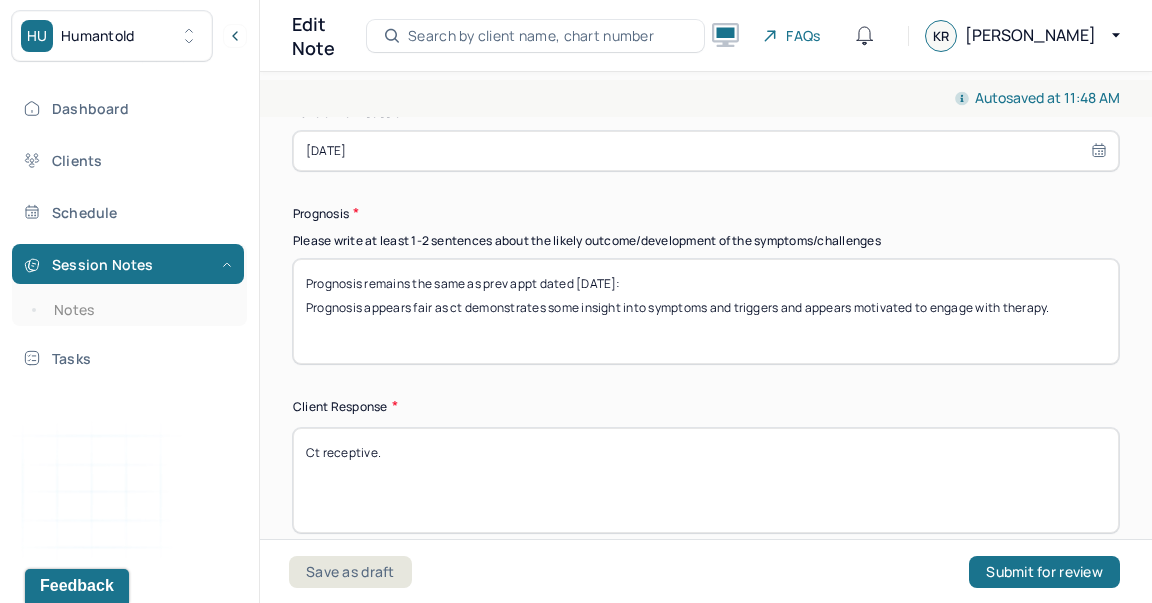 type on "Ct receptive." 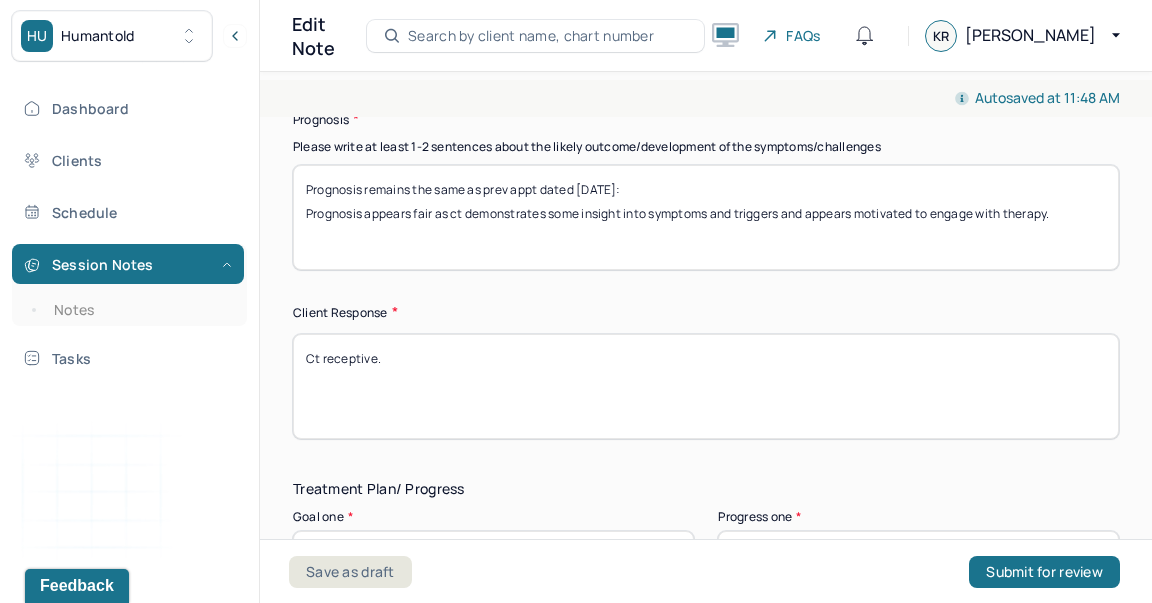 scroll, scrollTop: 3350, scrollLeft: 0, axis: vertical 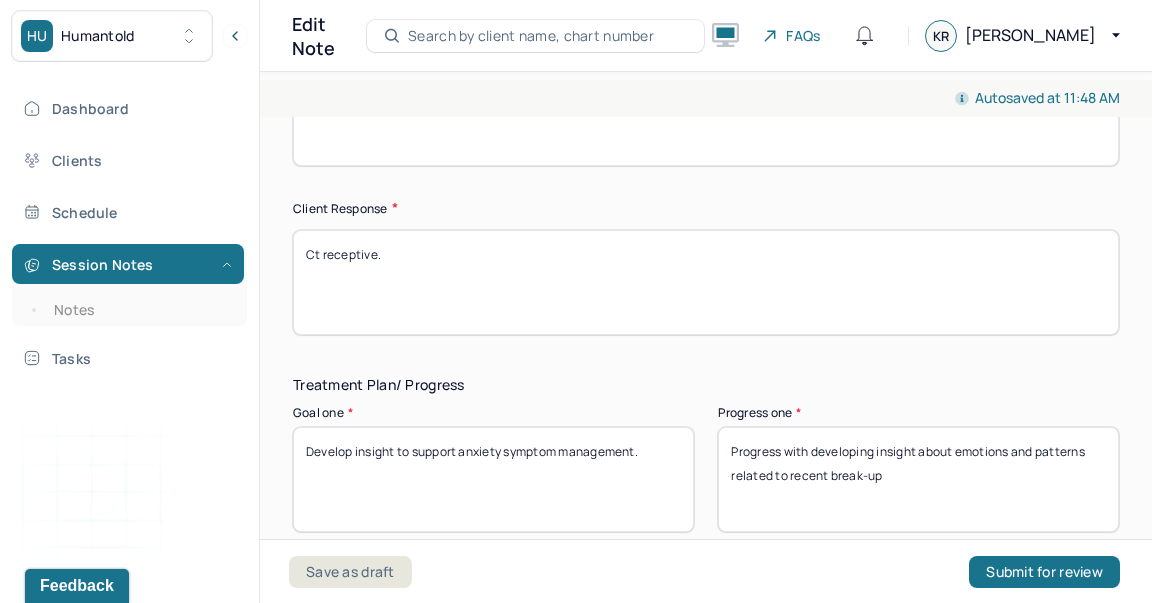 click on "Progress with developing insight about emotions and patterns related to recent break-up" at bounding box center (918, 479) 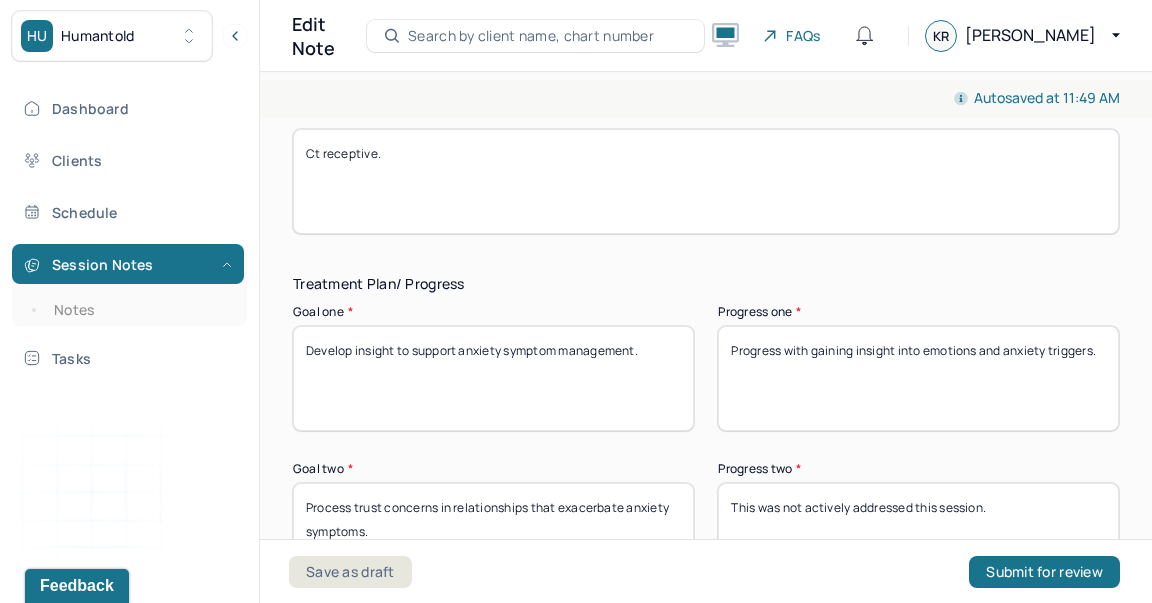 scroll, scrollTop: 3609, scrollLeft: 0, axis: vertical 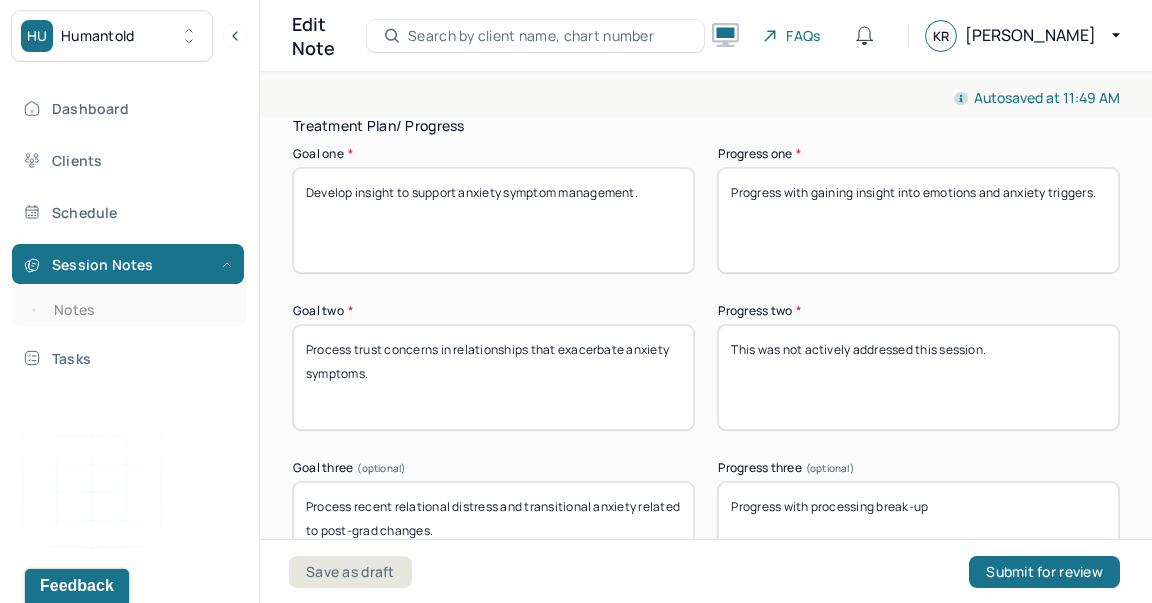 type on "Progress with gaining insight into emotions and anxiety triggers." 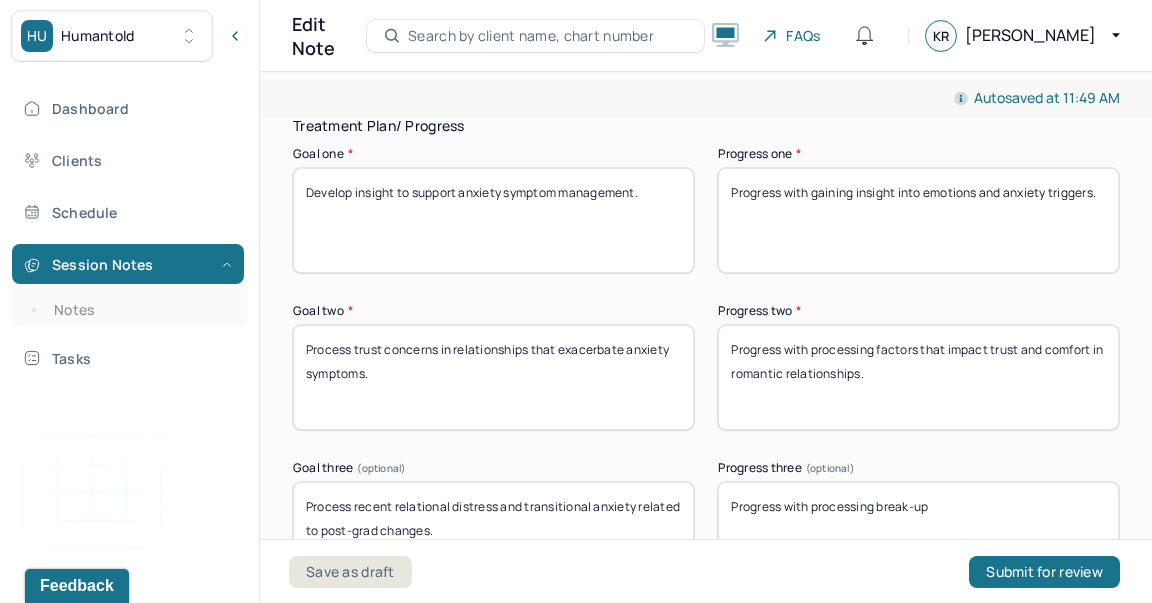 type on "Progress with processing factors that impact trust and comfort in romantic relationships." 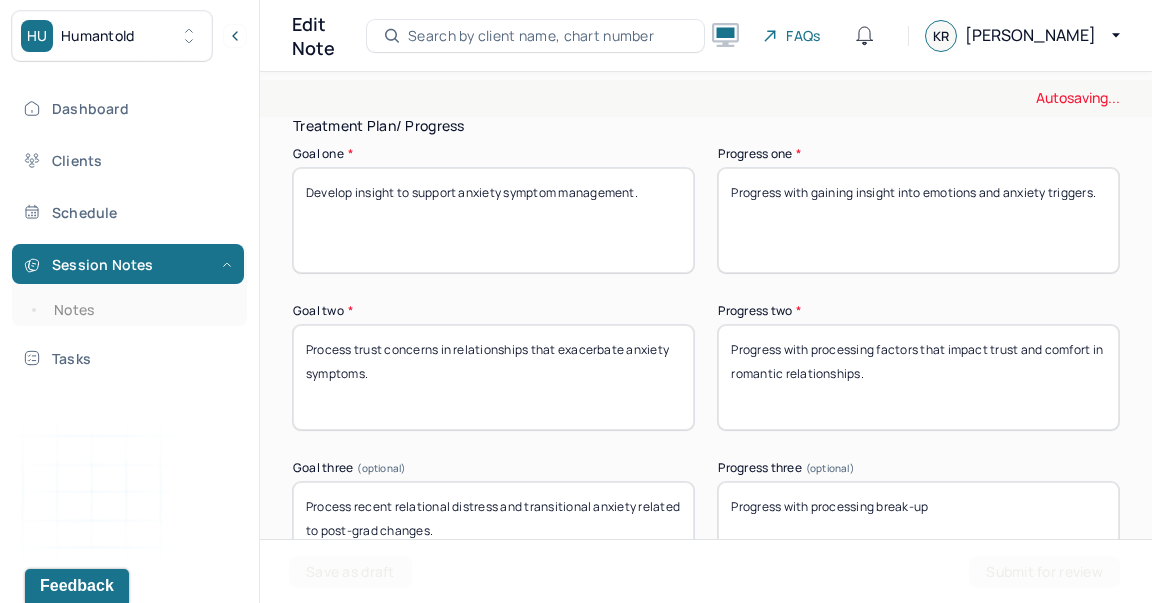 type on "p" 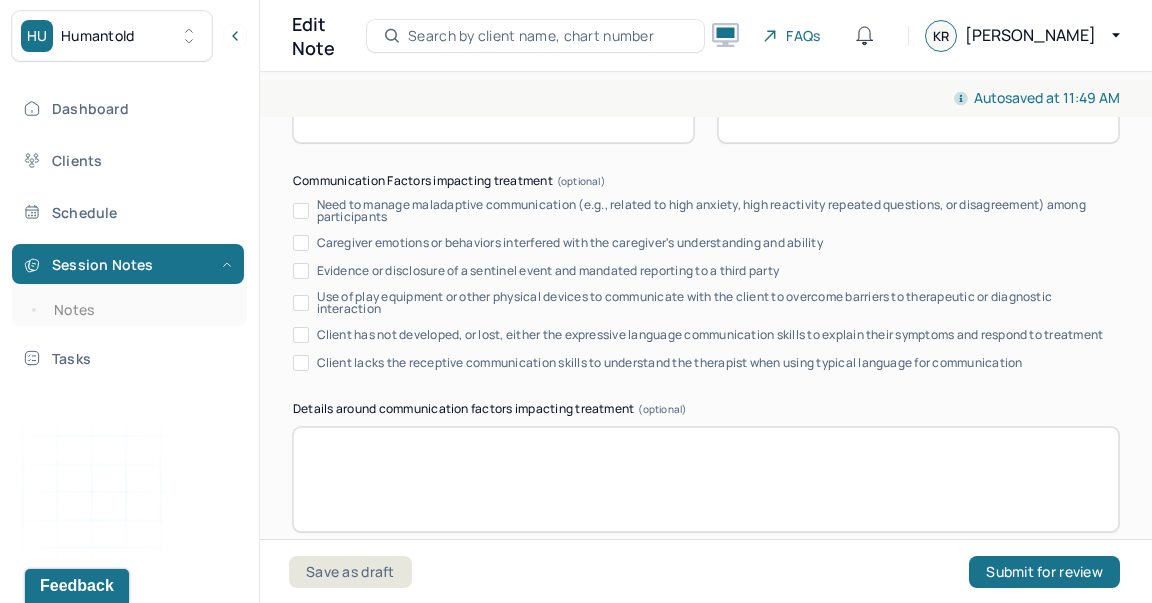 scroll, scrollTop: 4189, scrollLeft: 0, axis: vertical 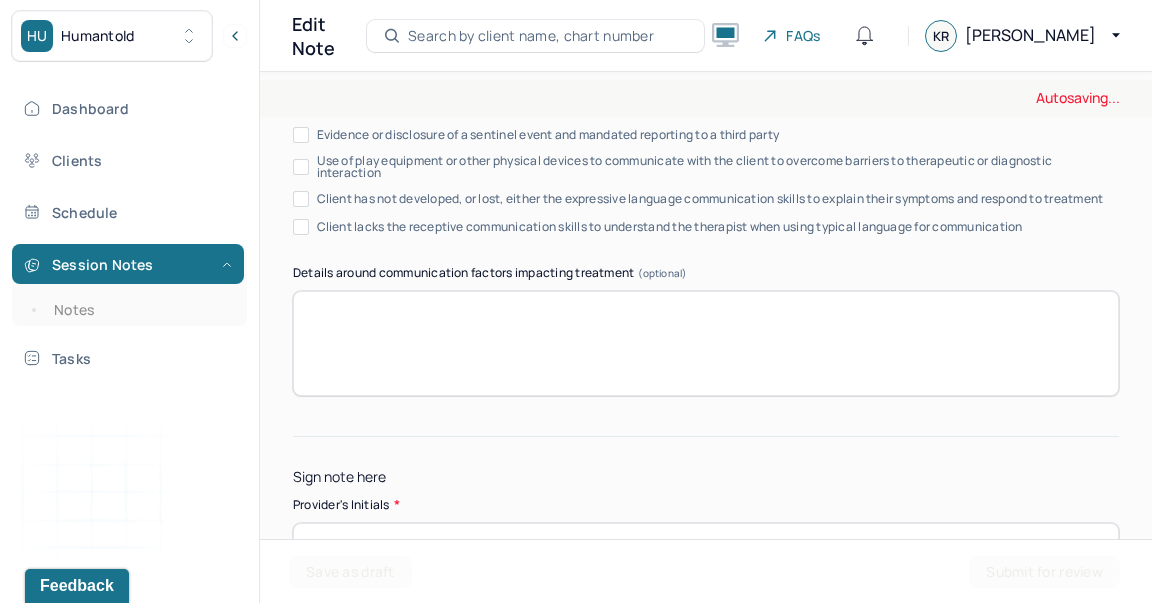 type on "Progress with processing relational distress following break-up." 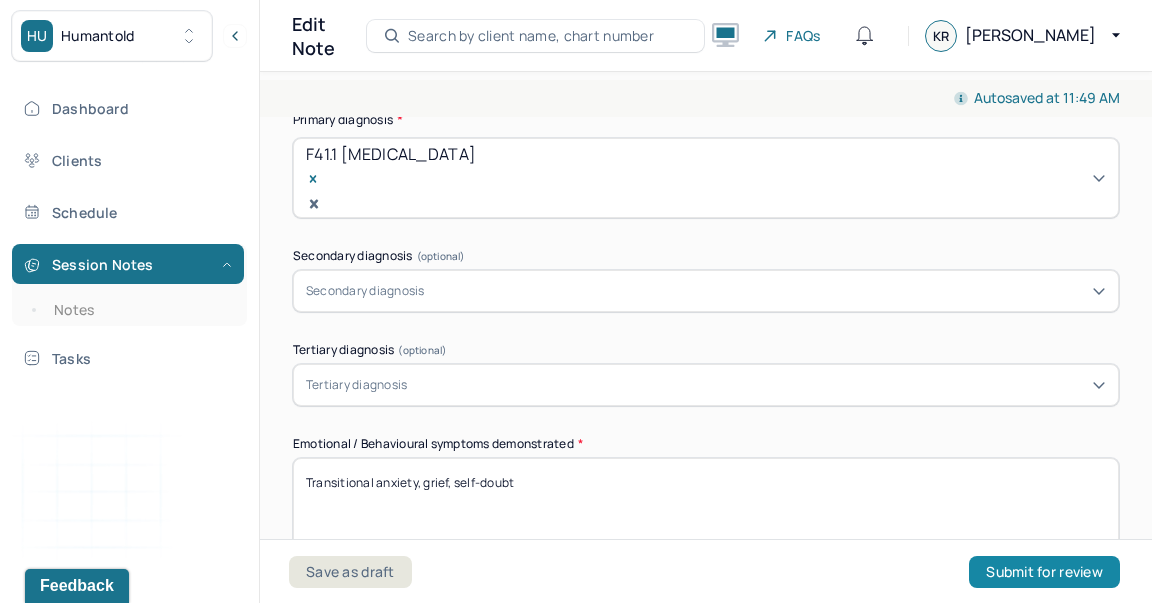 scroll, scrollTop: 785, scrollLeft: 0, axis: vertical 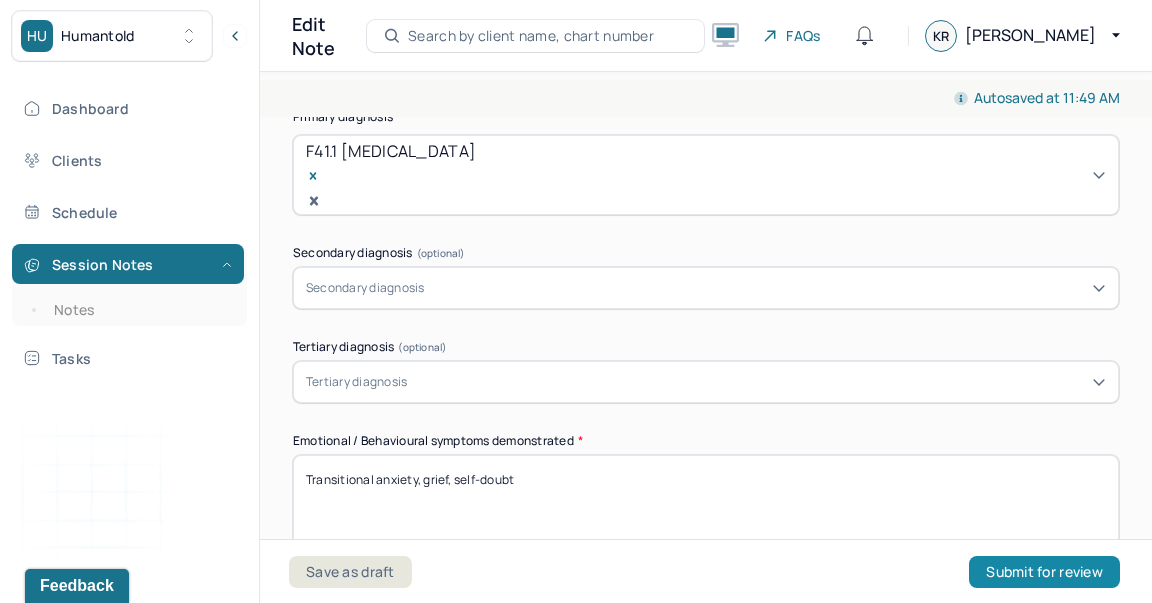 type on "KR" 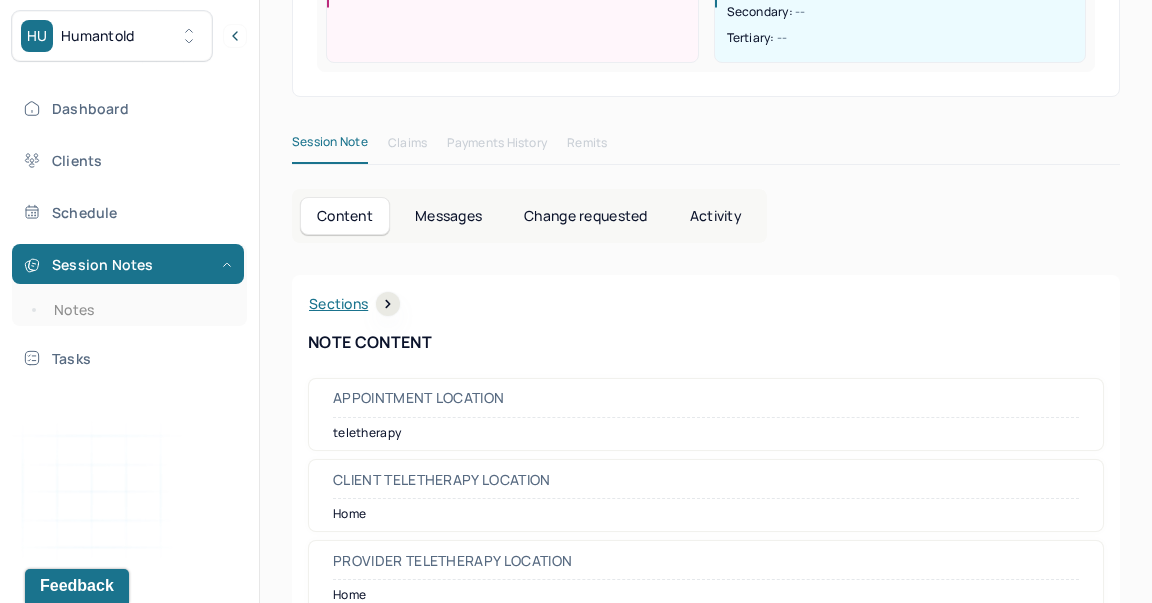 scroll, scrollTop: 456, scrollLeft: 0, axis: vertical 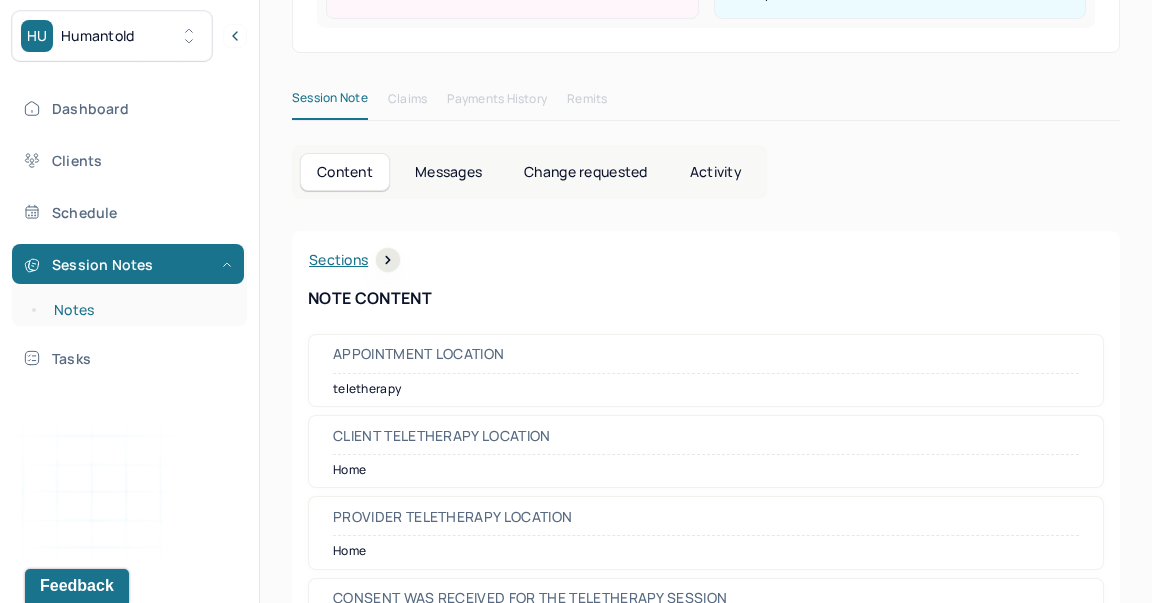 click on "Notes" at bounding box center (139, 310) 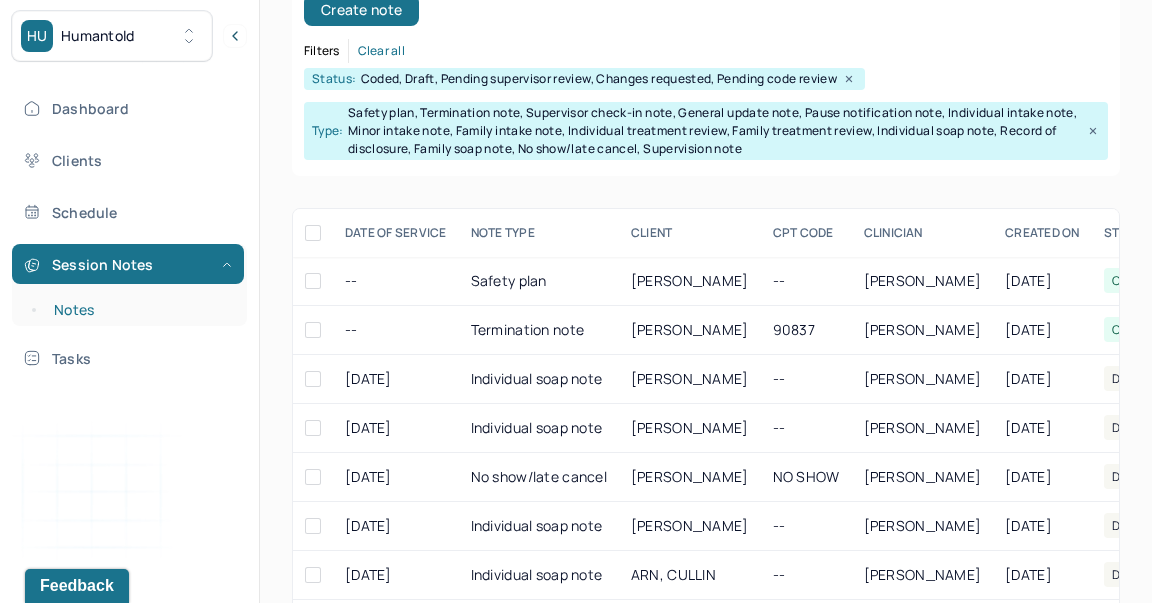 scroll, scrollTop: 385, scrollLeft: 0, axis: vertical 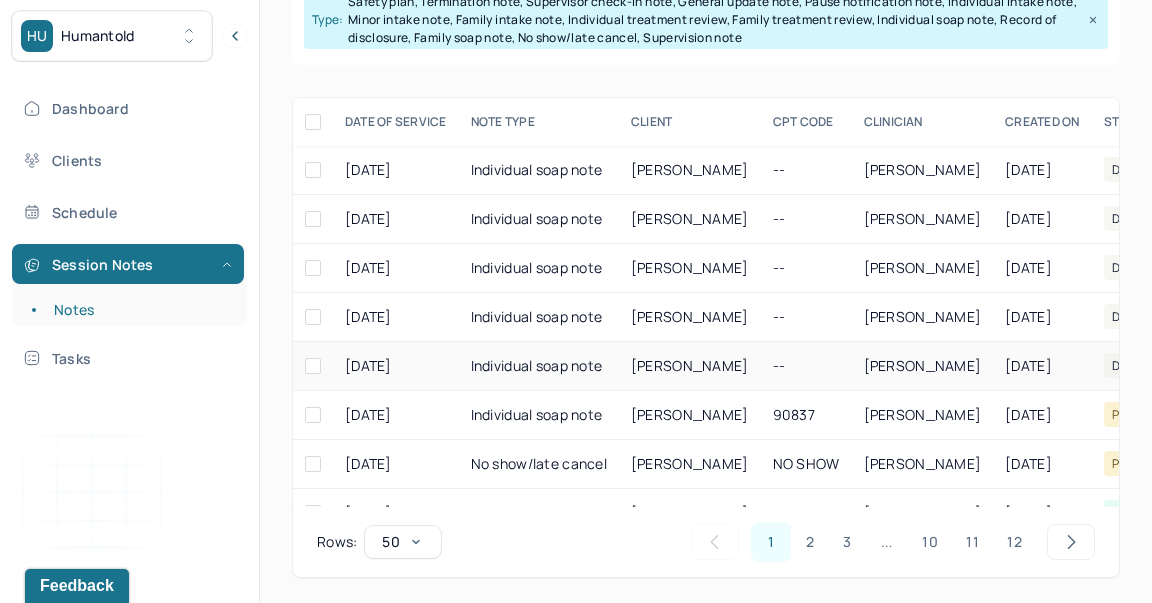 click on "[PERSON_NAME]" at bounding box center [690, 365] 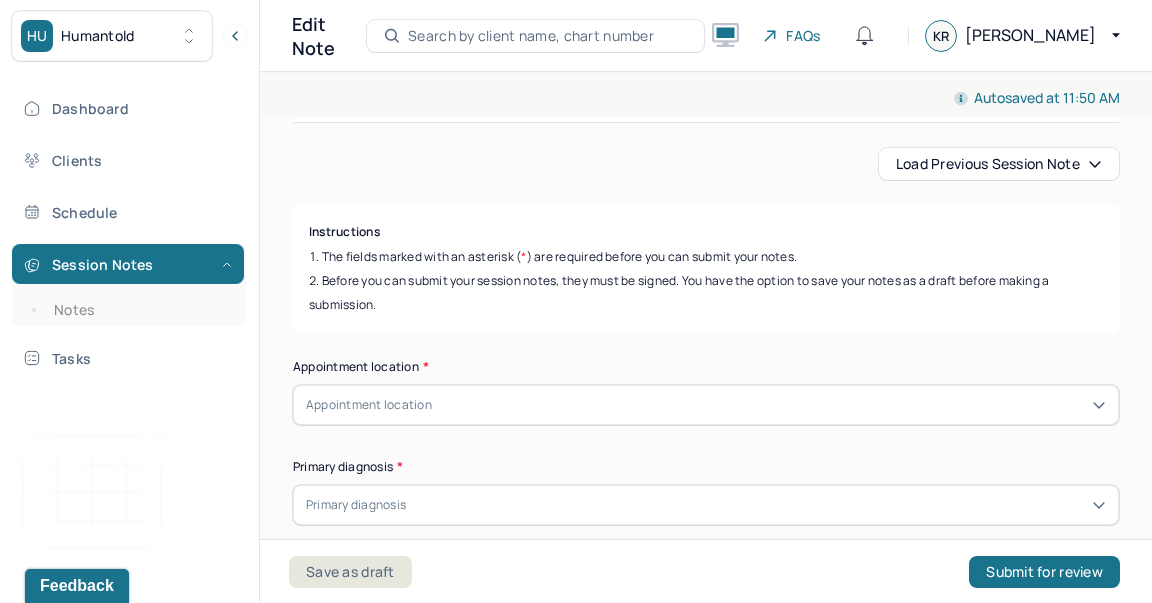 scroll, scrollTop: 181, scrollLeft: 0, axis: vertical 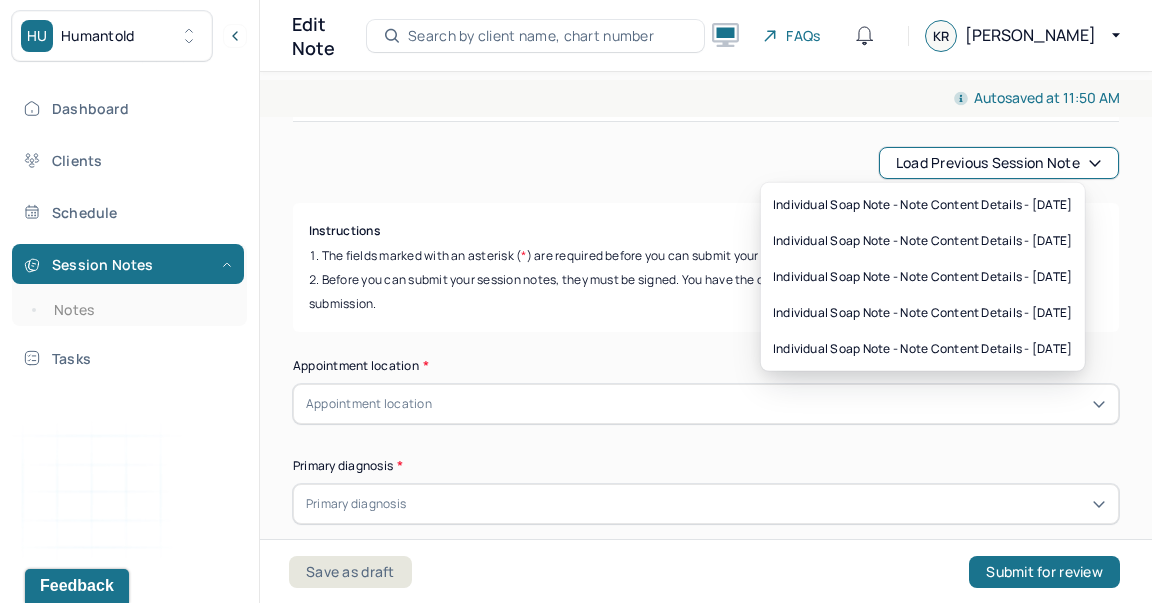 click on "Load previous session note" at bounding box center (999, 163) 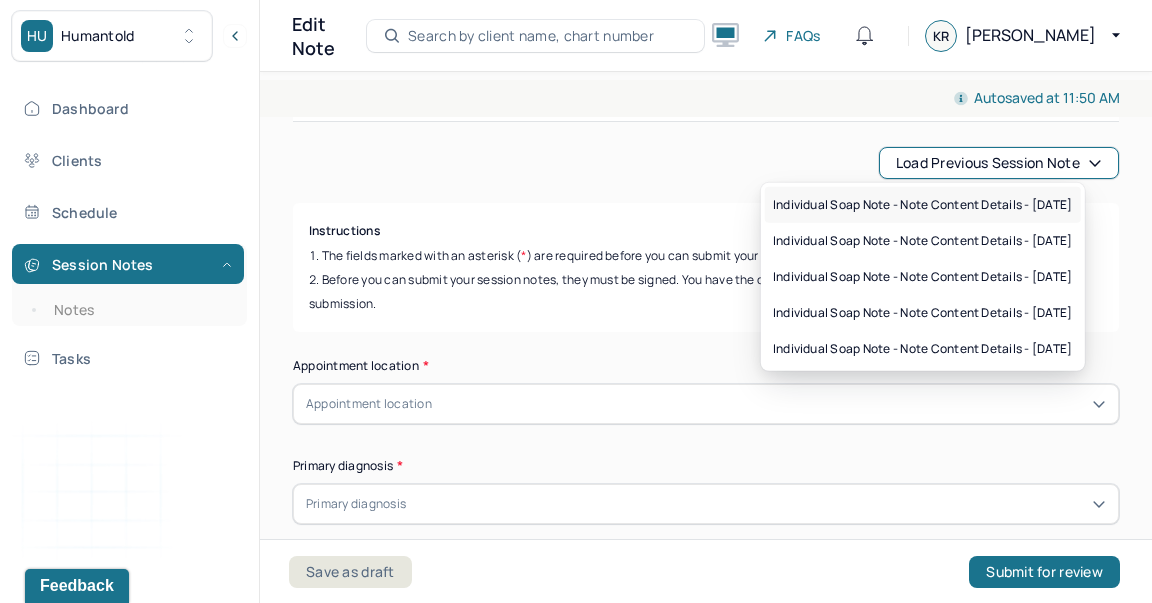 click on "Individual soap note   - Note content Details -   [DATE]" at bounding box center [923, 205] 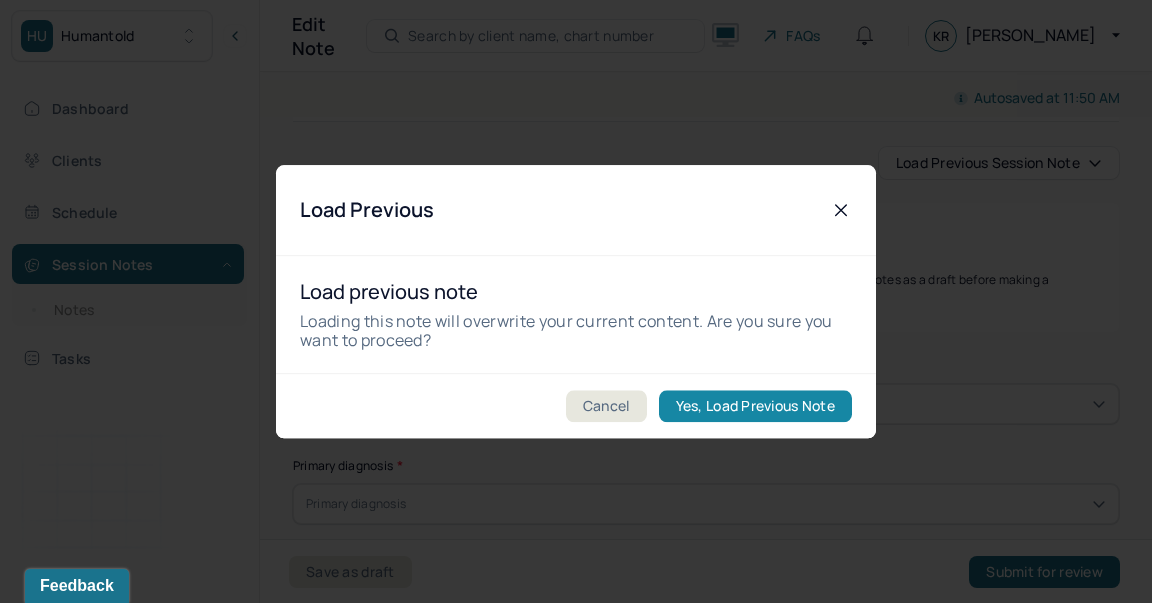 click on "Yes, Load Previous Note" at bounding box center [755, 406] 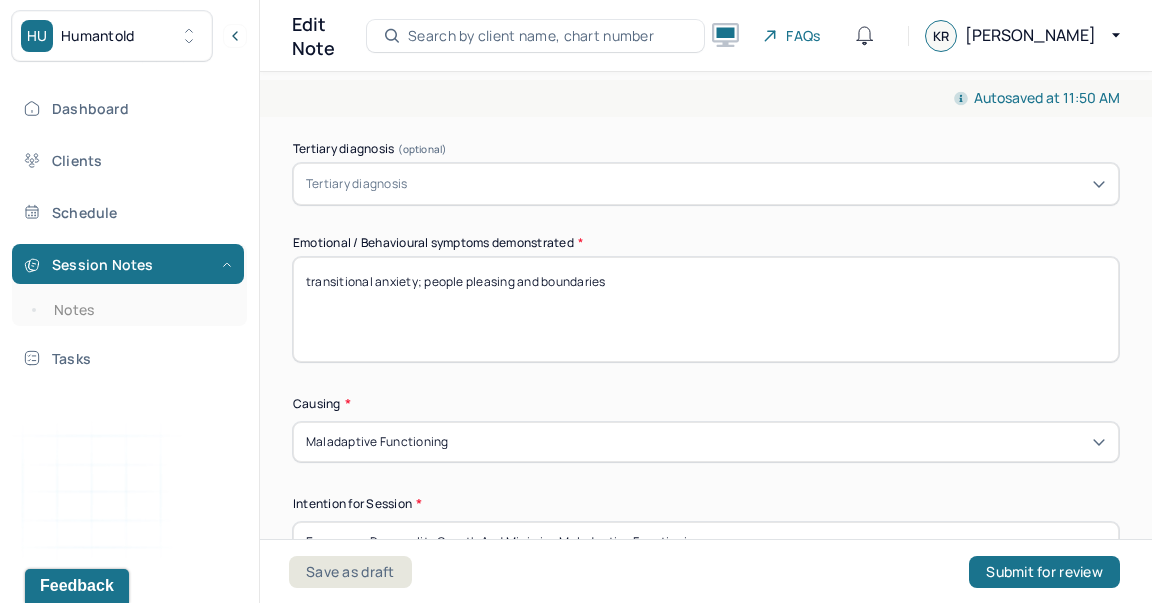 scroll, scrollTop: 1002, scrollLeft: 0, axis: vertical 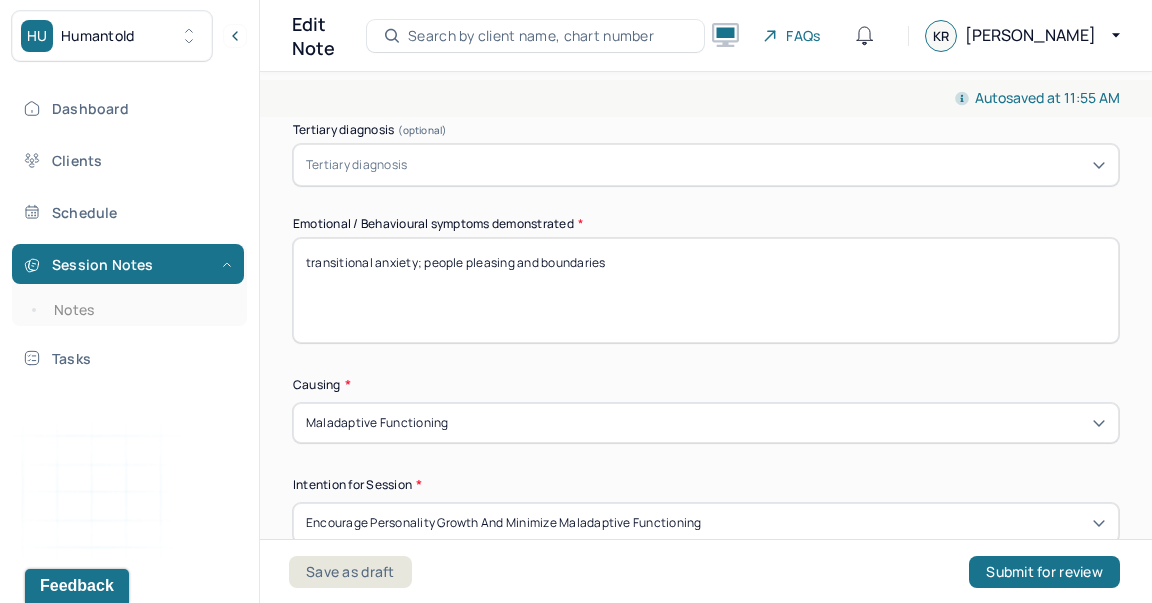 click on "transitional anxiety; people pleasing and boundaries" at bounding box center (706, 290) 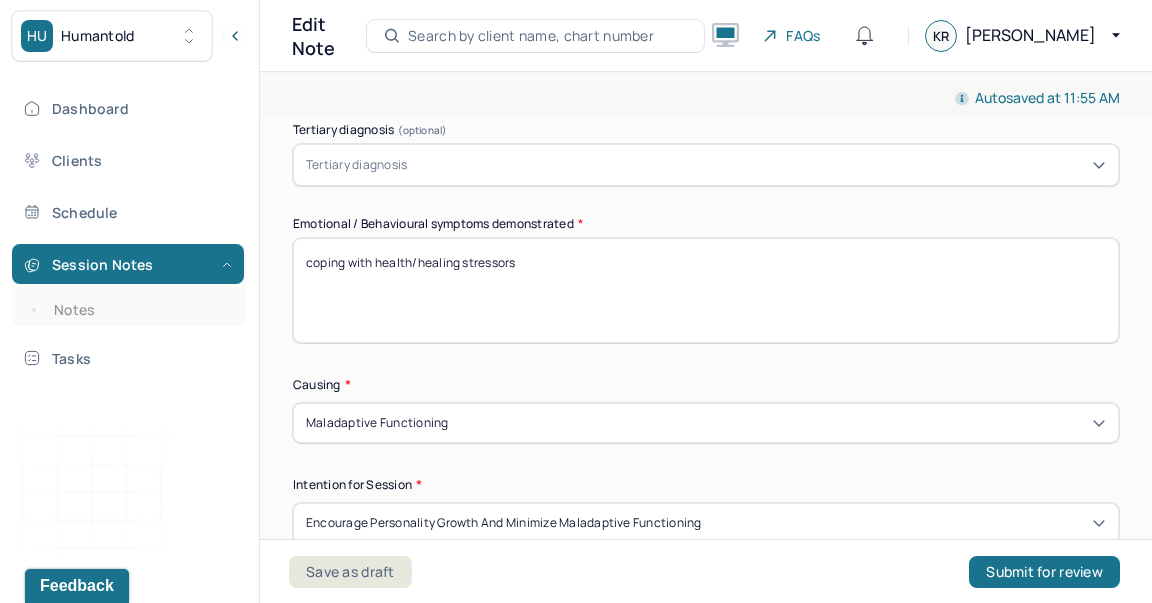 click on "coping with health stressors" at bounding box center (706, 290) 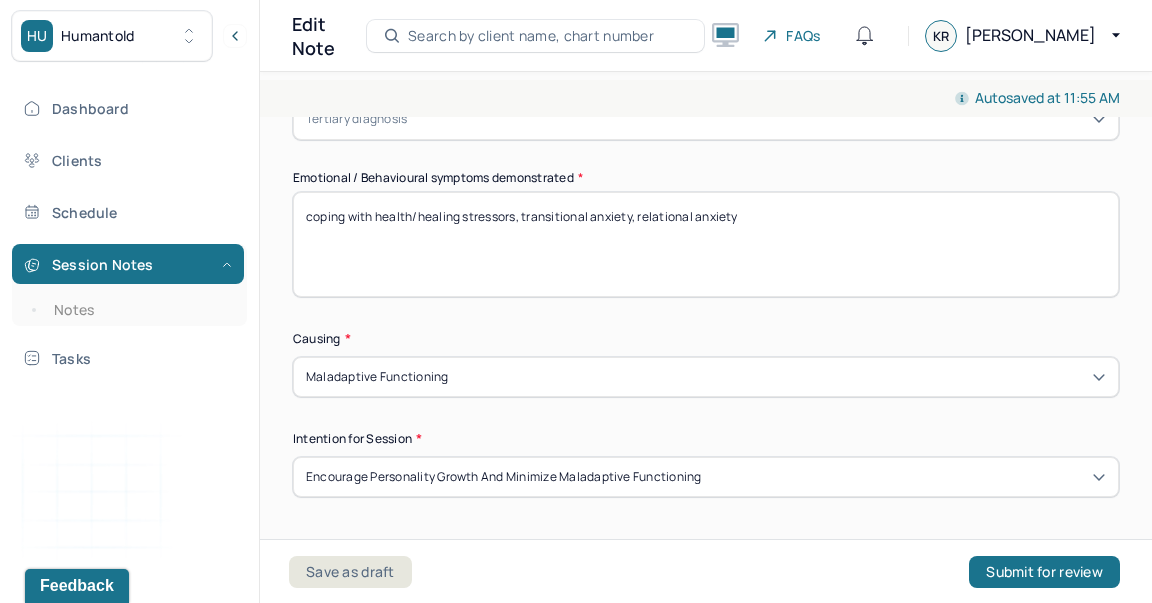 scroll, scrollTop: 1416, scrollLeft: 0, axis: vertical 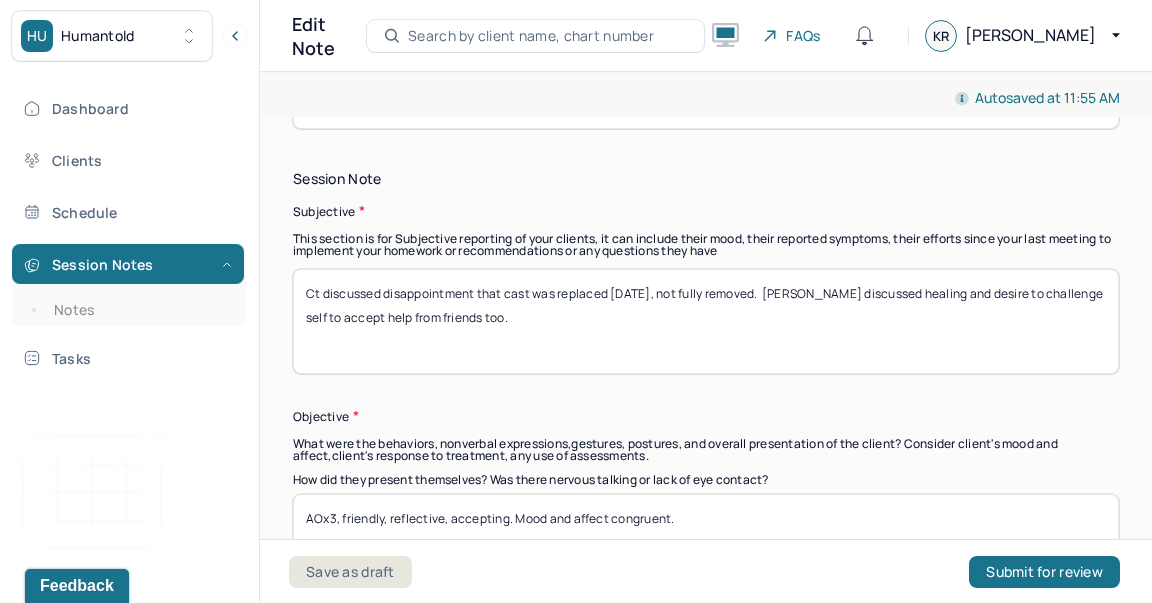 type on "coping with health/healing stressors, transitional anxiety, relational anxiety" 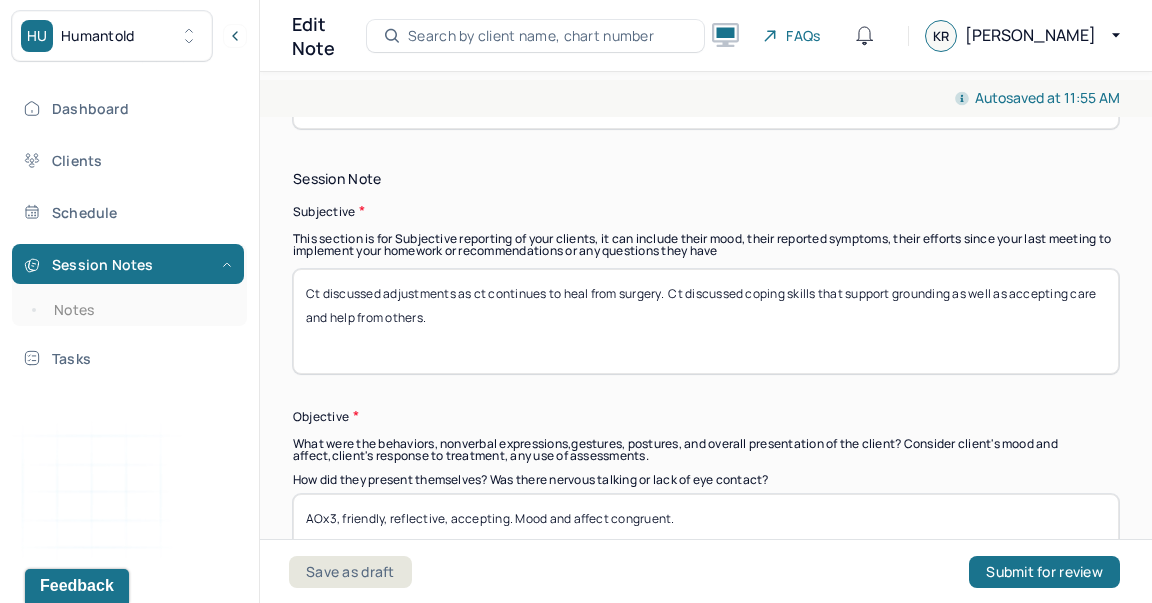type on "Ct discussed adjustments as ct continues to heal from surgery.  Ct discussed coping skills that support grounding as well as accepting care and help from others." 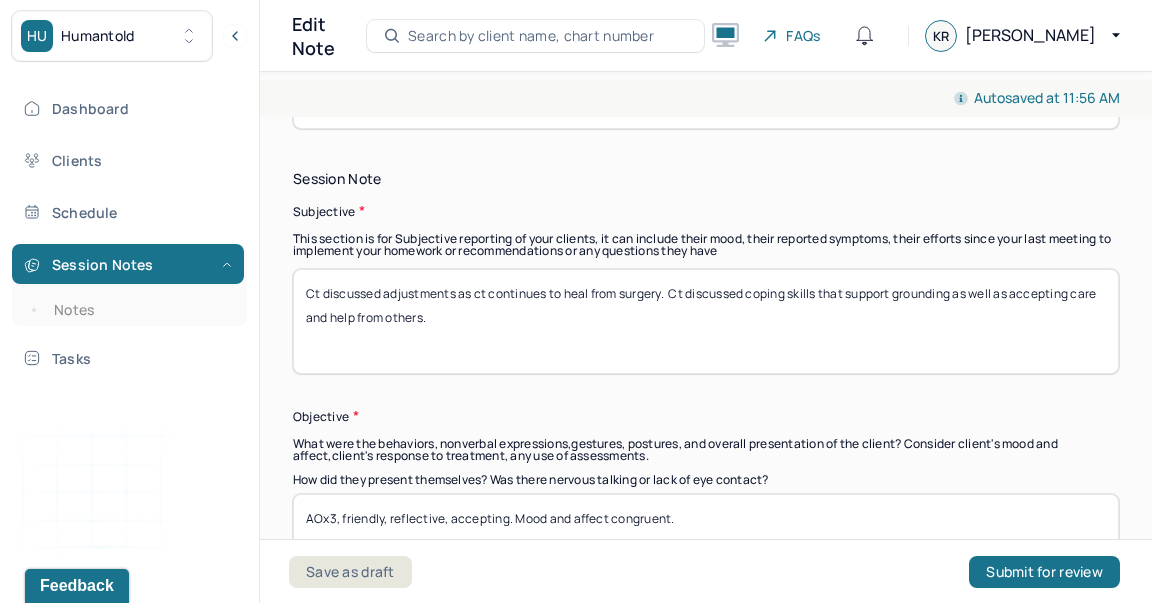 drag, startPoint x: 510, startPoint y: 470, endPoint x: 390, endPoint y: 470, distance: 120 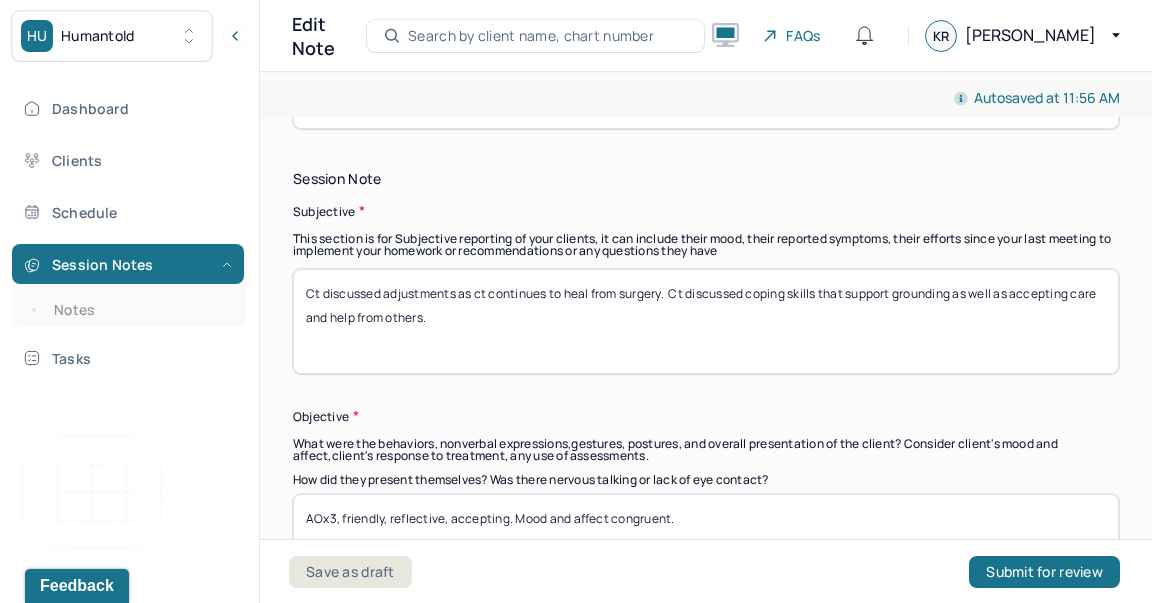 click on "AOx3, friendly, reflective, accepting. Mood and affect congruent." at bounding box center [706, 546] 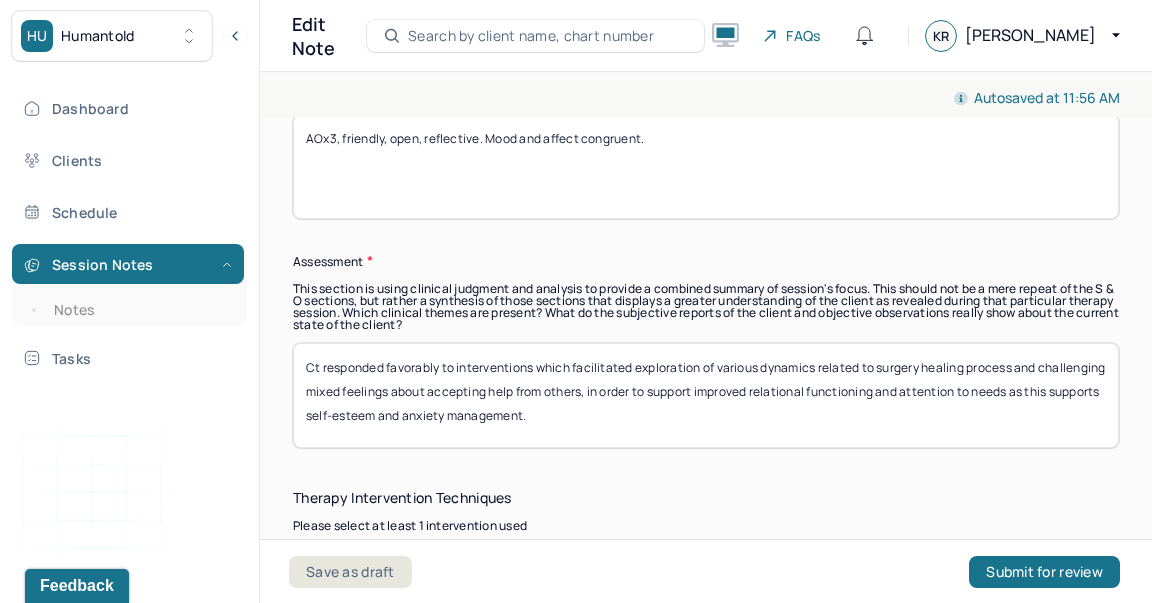 scroll, scrollTop: 1808, scrollLeft: 0, axis: vertical 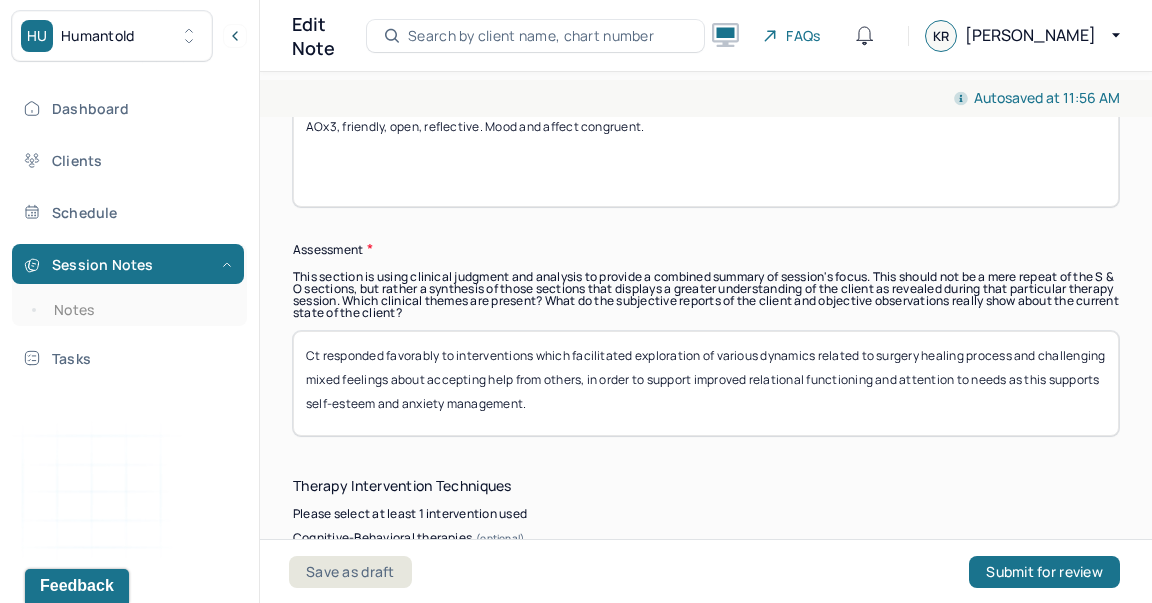 type on "AOx3, friendly, open, reflective. Mood and affect congruent." 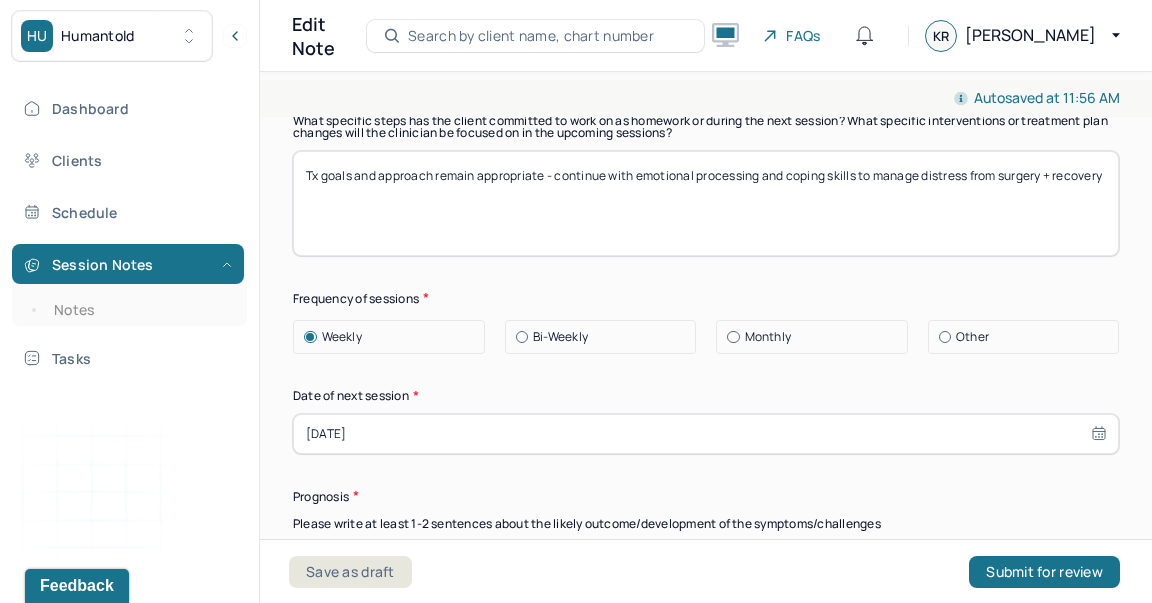 scroll, scrollTop: 2823, scrollLeft: 0, axis: vertical 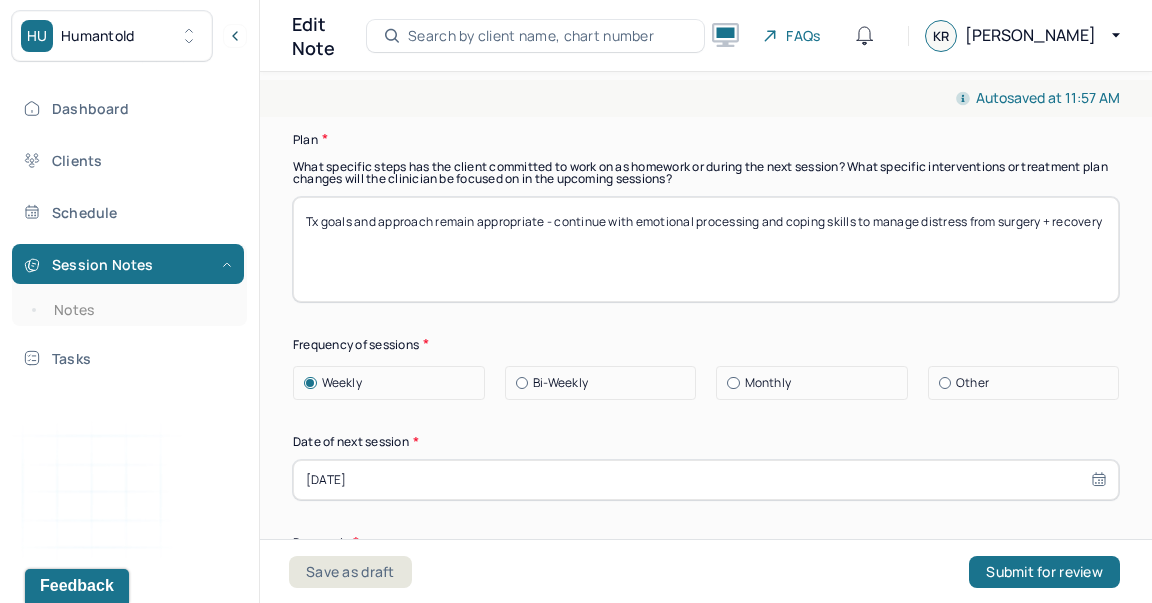 type on "Ct responded favorably to interventions which facilitated processing of emotions and dynamics emerging throughout healing as well as managing exacerbated distress related to health stressors and traumatic injury." 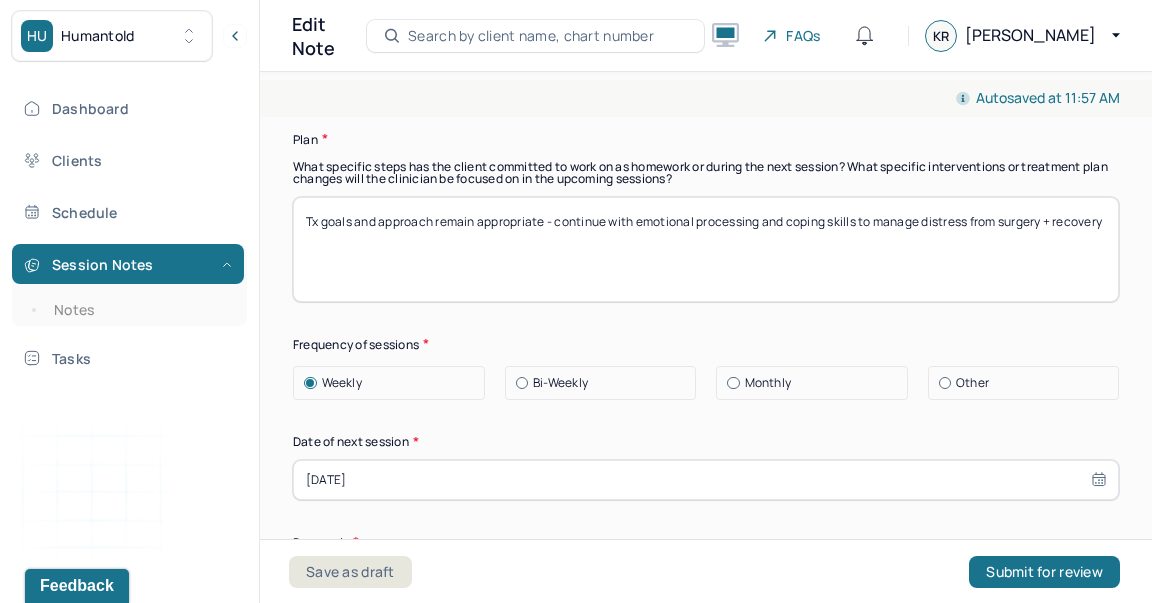 drag, startPoint x: 575, startPoint y: 233, endPoint x: 551, endPoint y: 183, distance: 55.461697 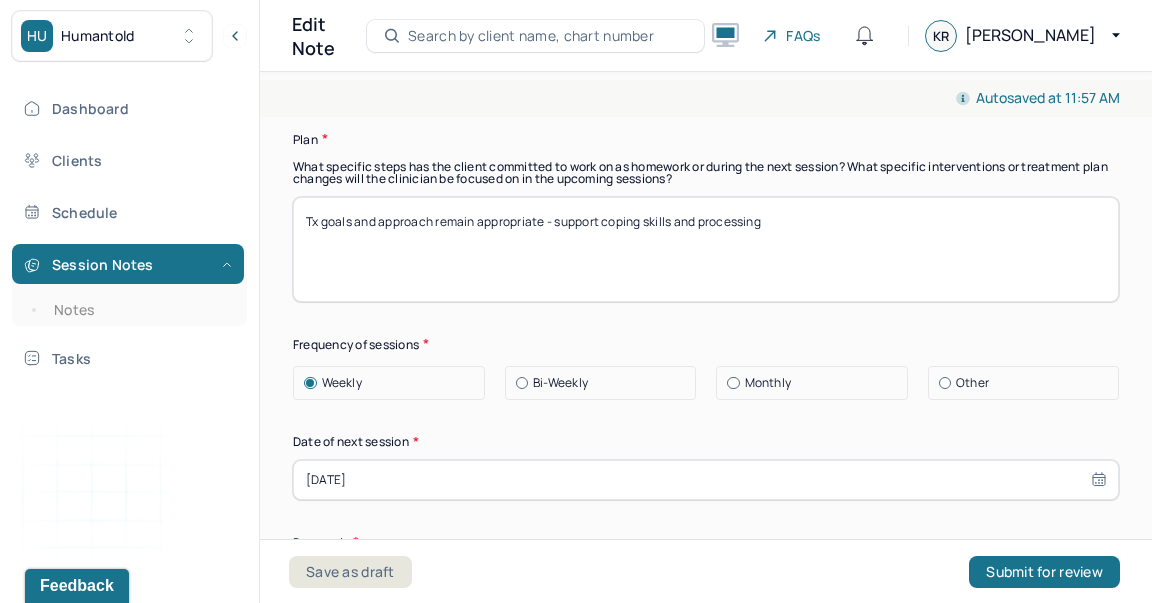 type on "Tx goals and approach remain appropriate - support coping skills and processing" 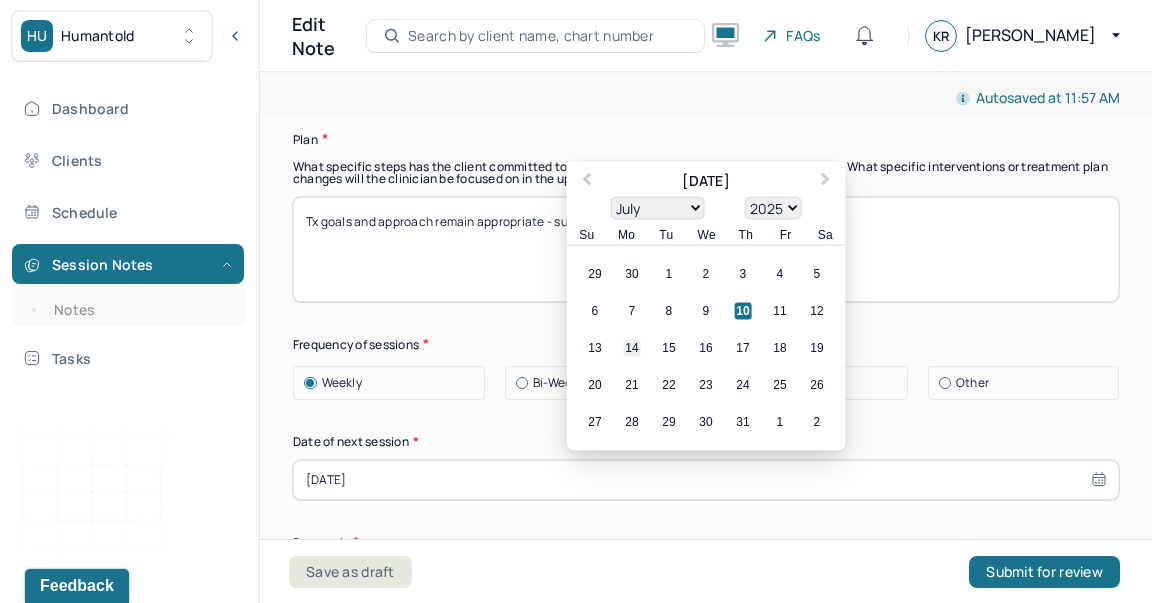click on "14" at bounding box center [632, 347] 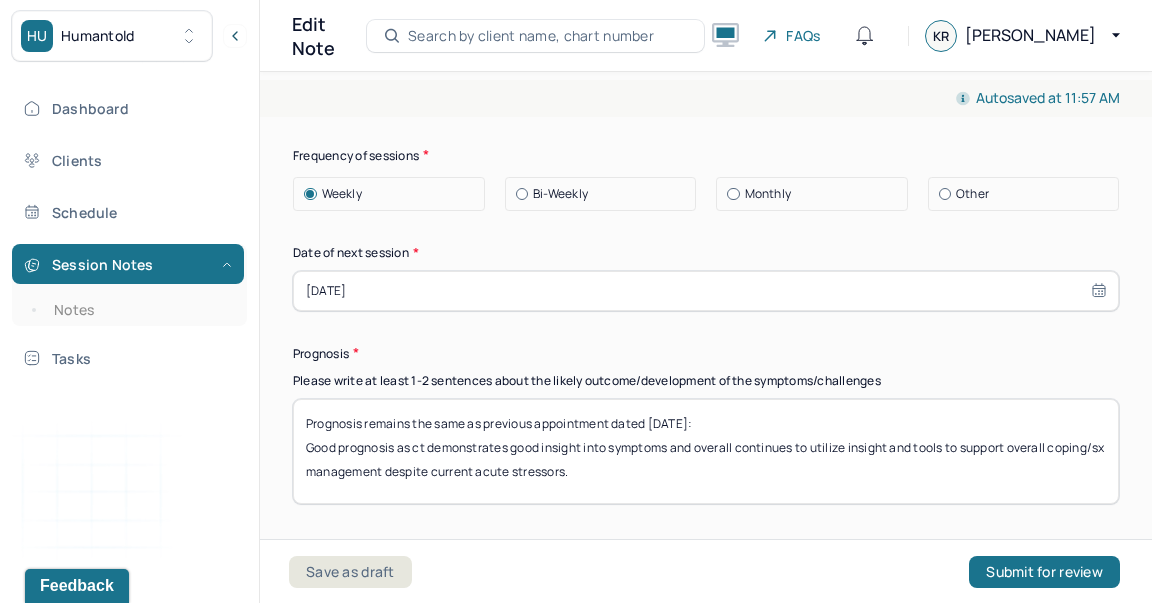 scroll, scrollTop: 3052, scrollLeft: 0, axis: vertical 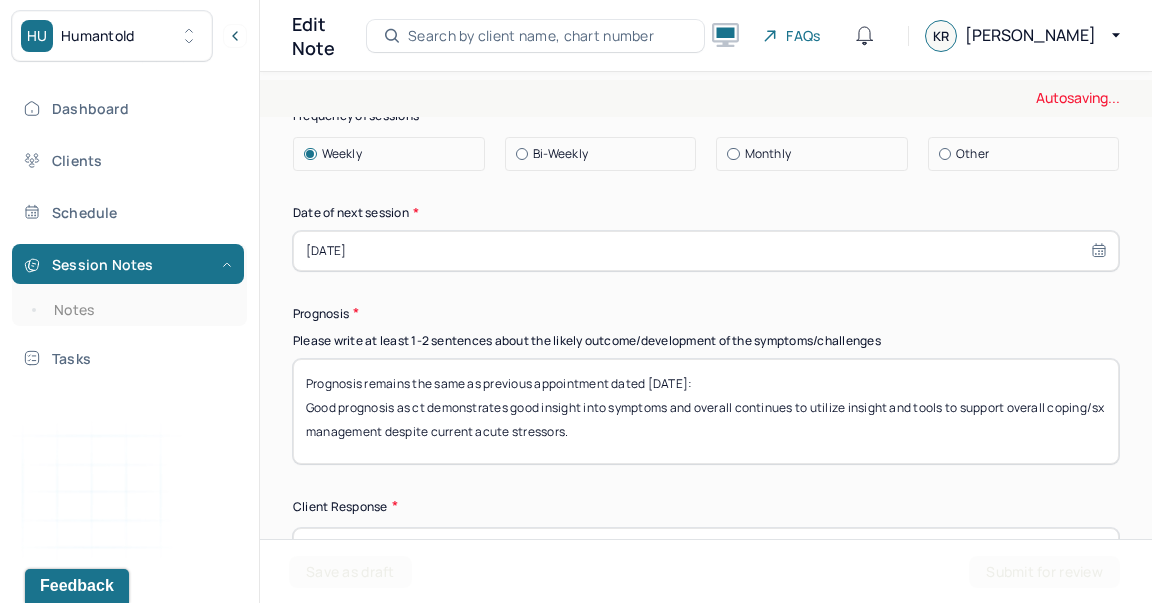click on "Prognosis remains the same as previous appointment dated [DATE]:
Good prognosis as ct demonstrates good insight into symptoms and overall continues to utilize insight and tools to support overall coping/sx management despite current acute stressors." at bounding box center [706, 411] 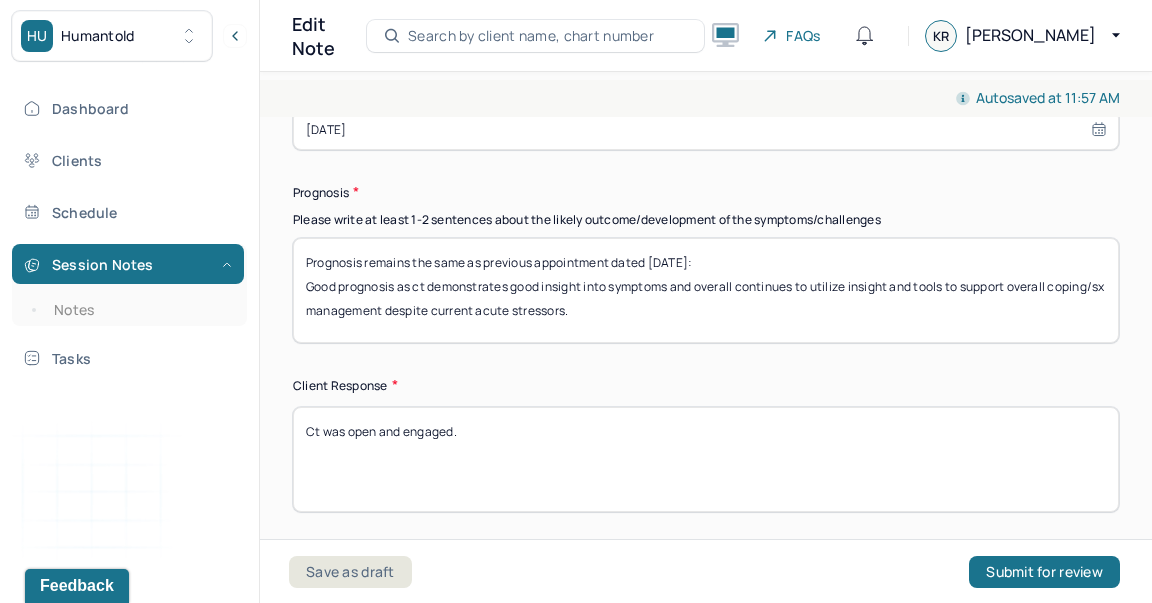 scroll, scrollTop: 3228, scrollLeft: 0, axis: vertical 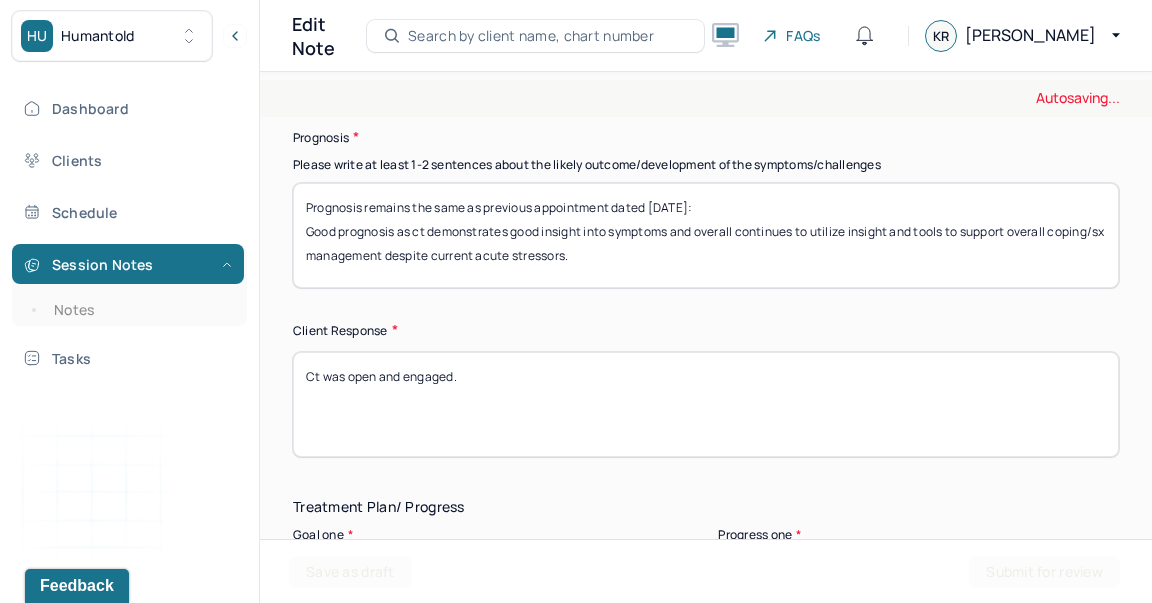 type on "Prognosis remains the same as previous appointment dated [DATE]:
Good prognosis as ct demonstrates good insight into symptoms and overall continues to utilize insight and tools to support overall coping/sx management despite current acute stressors." 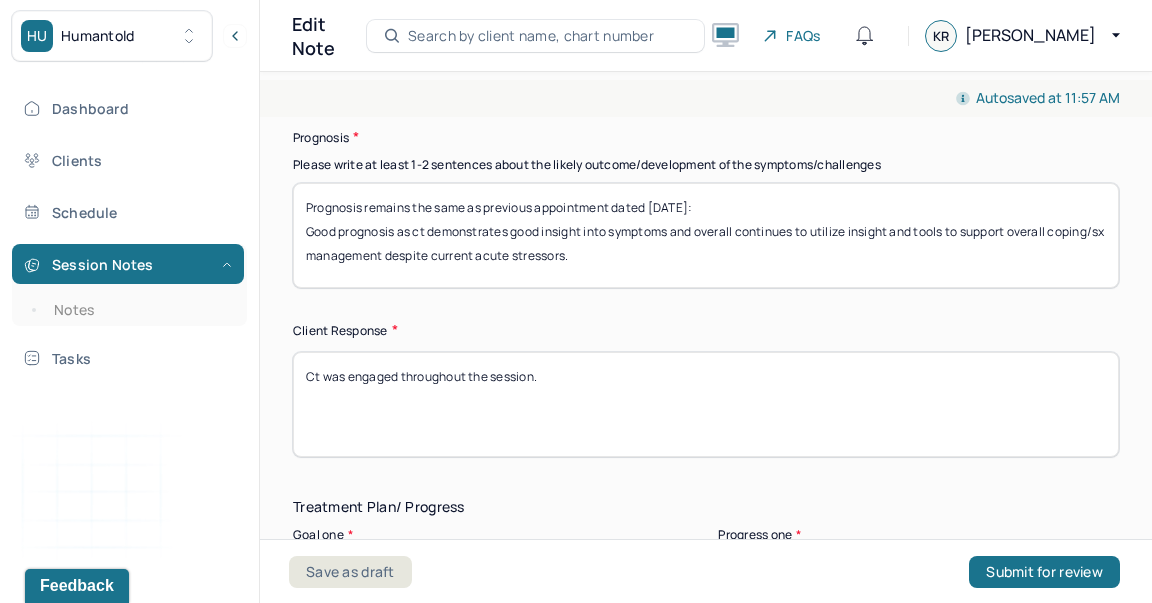 scroll, scrollTop: 3289, scrollLeft: 0, axis: vertical 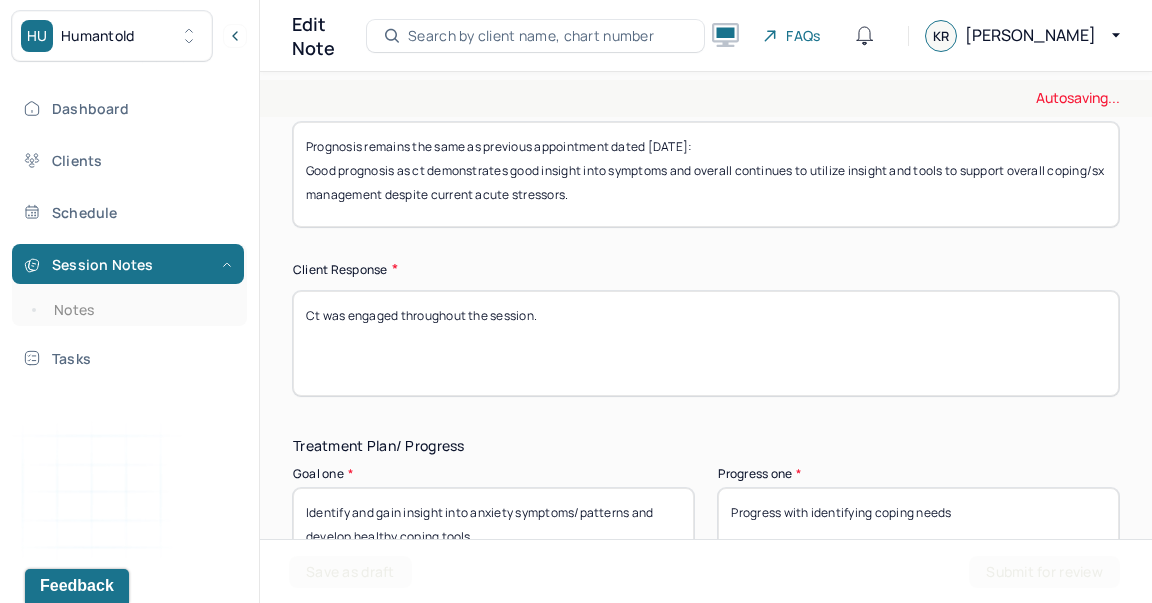 type on "Ct was engaged throughout the session." 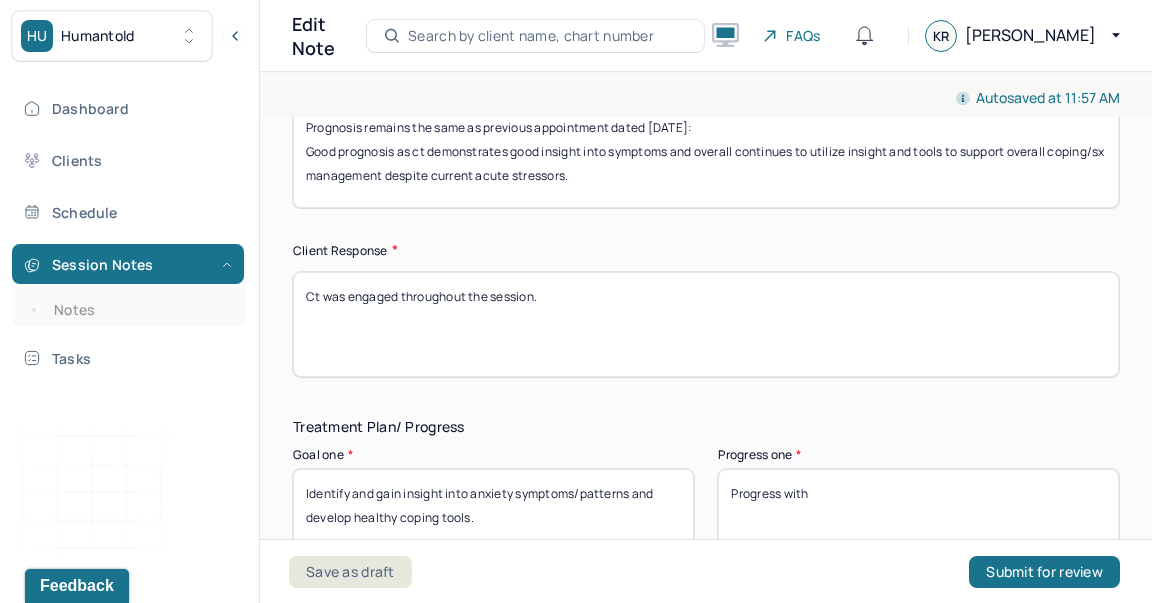 scroll, scrollTop: 3313, scrollLeft: 0, axis: vertical 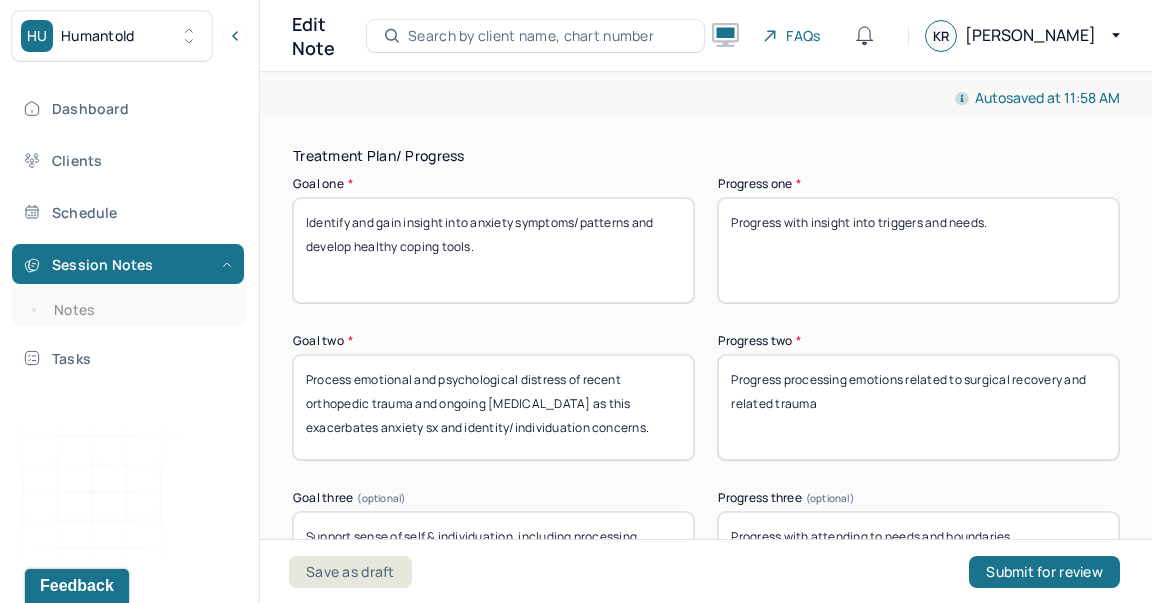 type on "Progress with insight into triggers and needs." 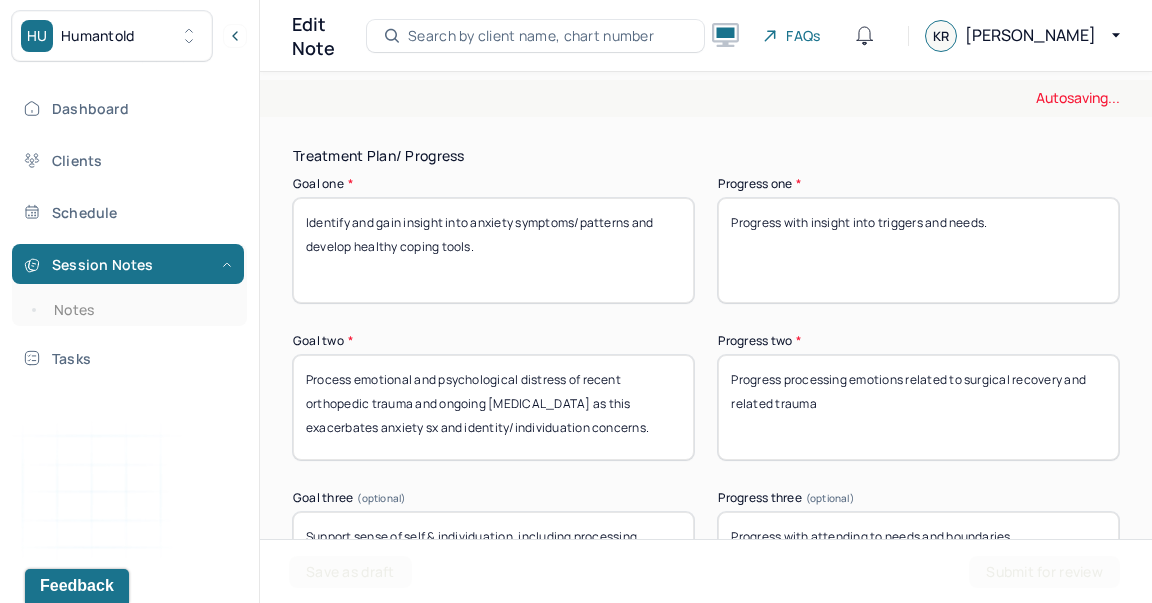 click on "Progress processing emotions related to surgical recovery and related trauma" at bounding box center (918, 407) 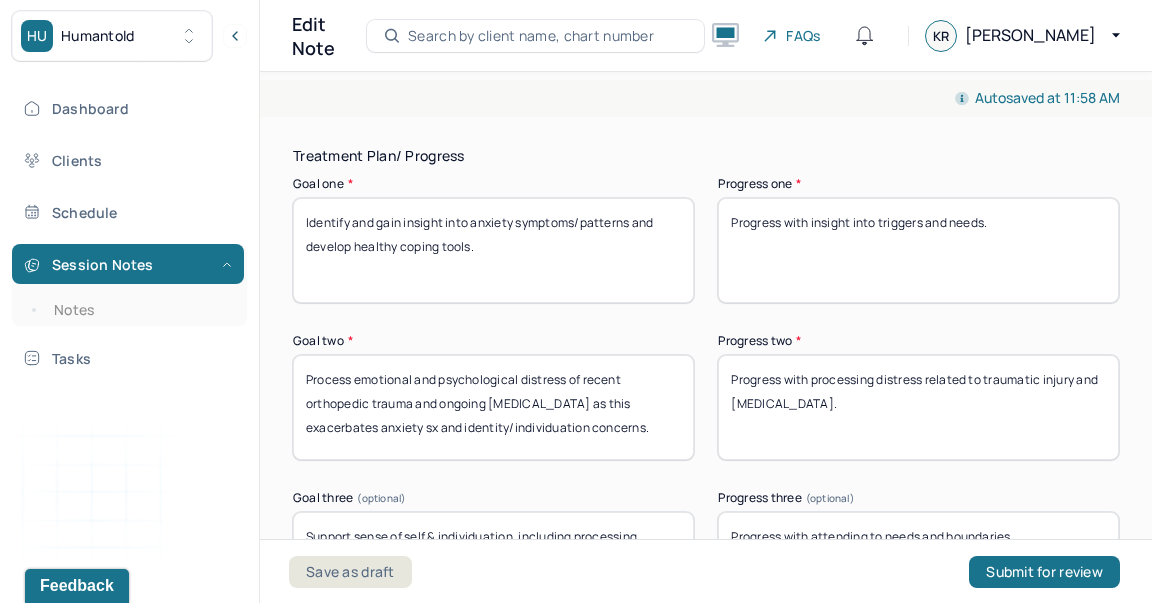 type on "Progress with processing distress related to traumatic injury and [MEDICAL_DATA]." 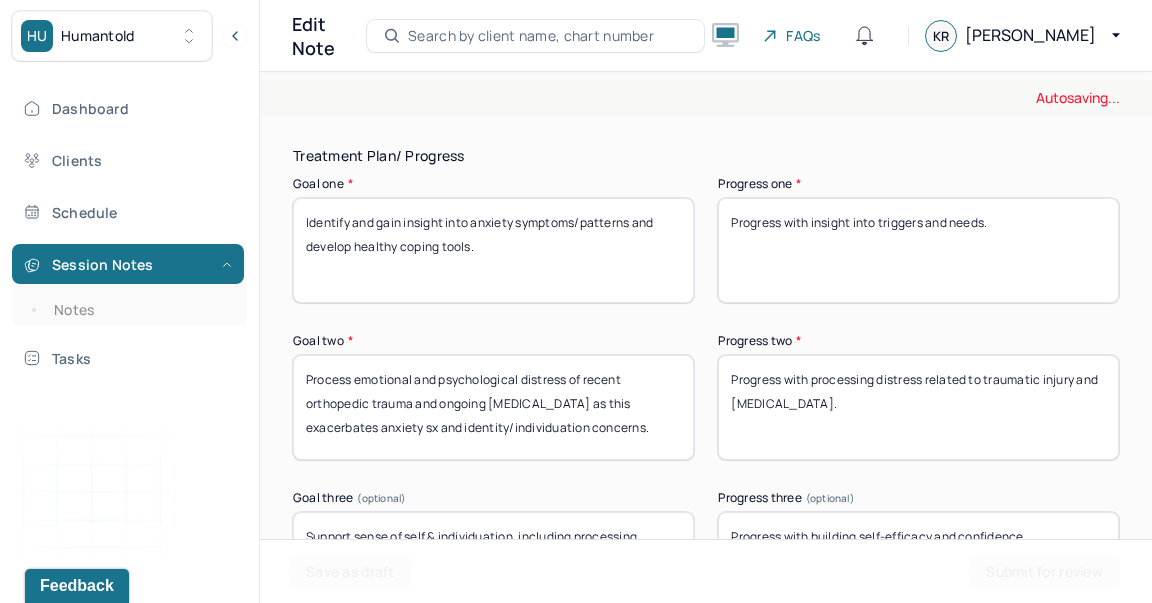 scroll, scrollTop: 4296, scrollLeft: 0, axis: vertical 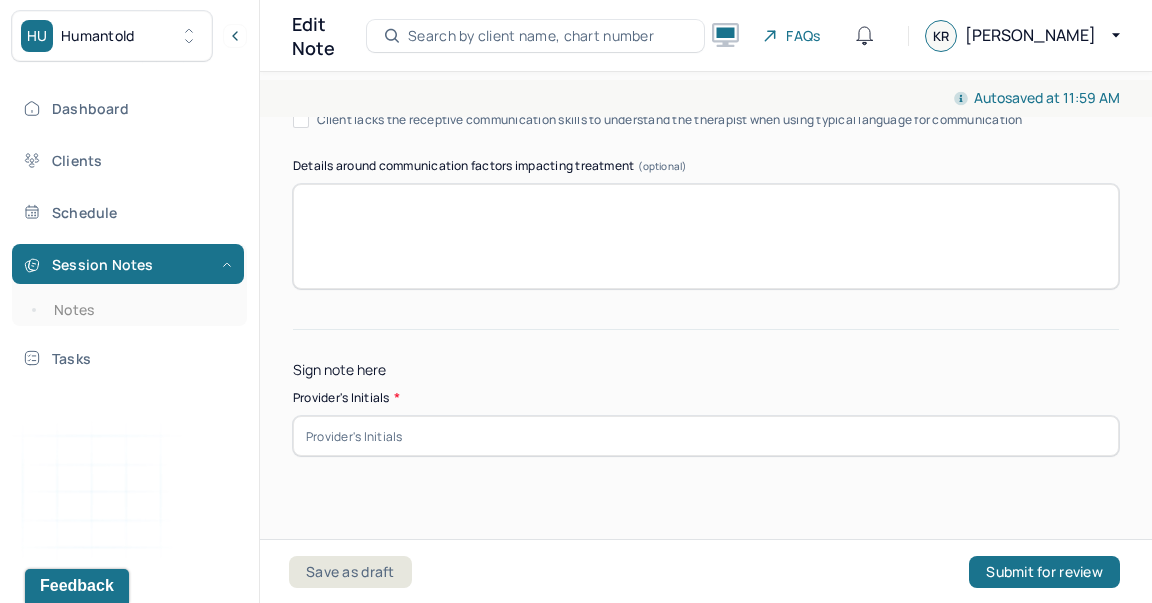 type on "Progress with building self-efficacy and confidence." 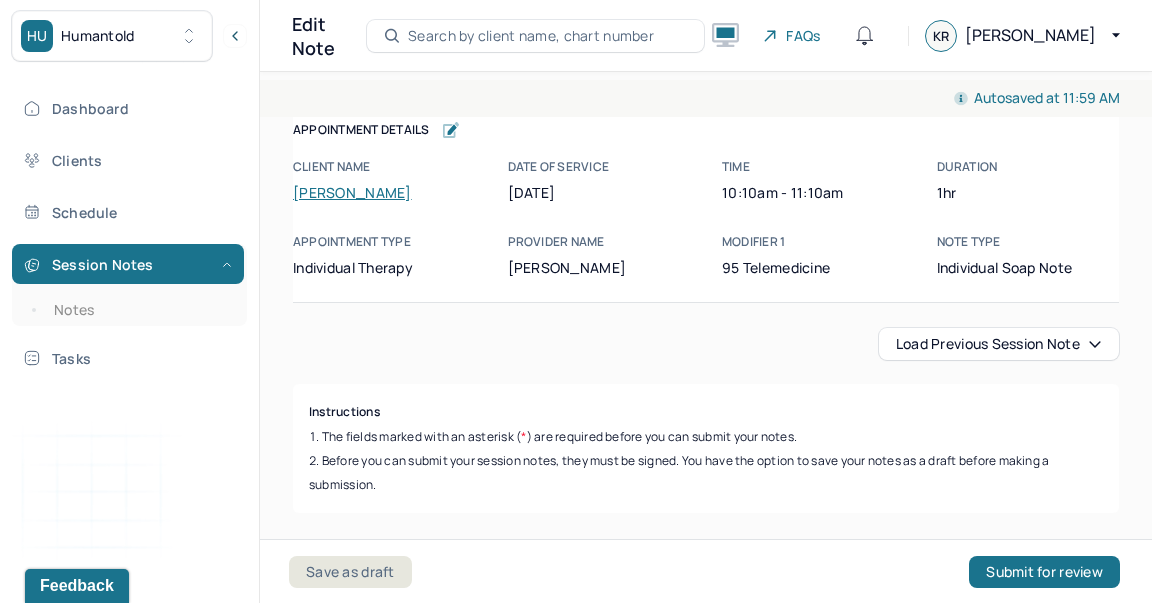 scroll, scrollTop: 364, scrollLeft: 0, axis: vertical 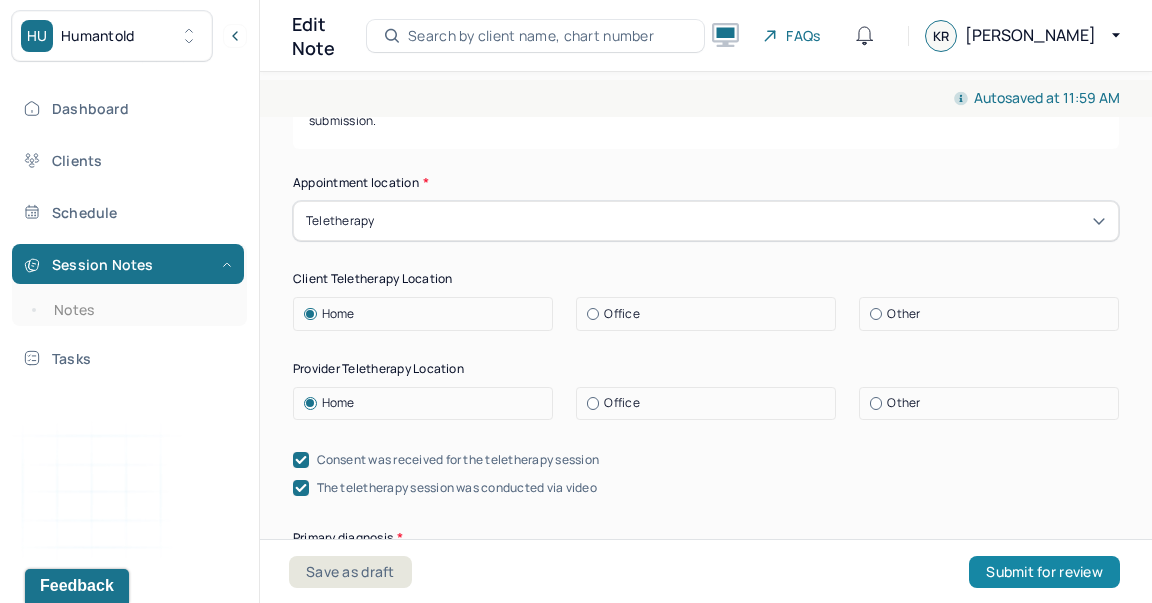 type on "KR" 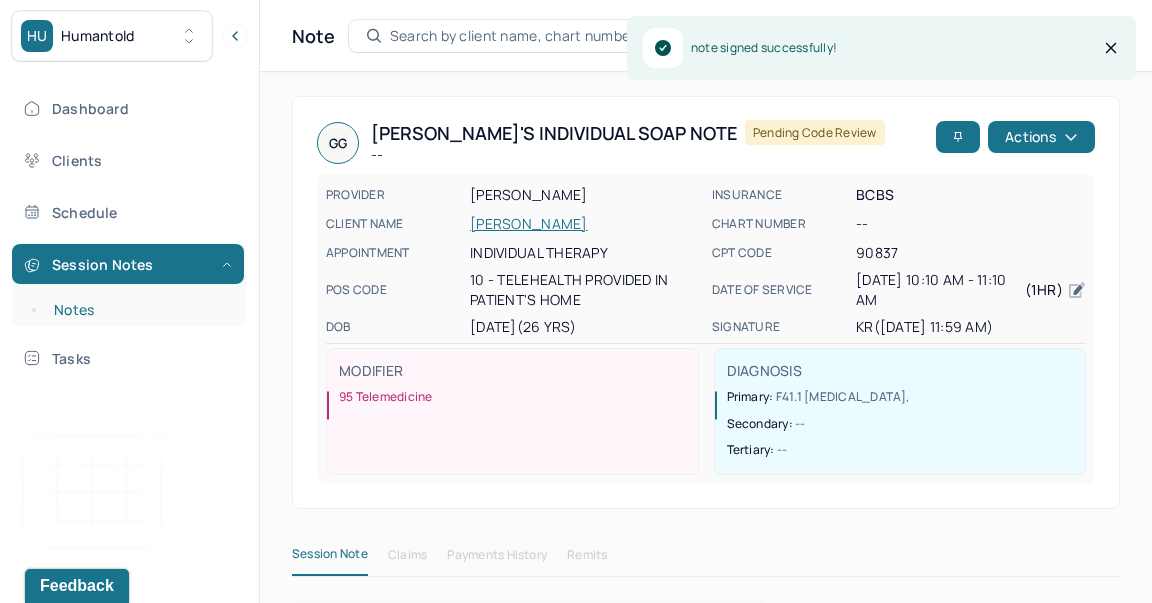 click on "Notes" at bounding box center [139, 310] 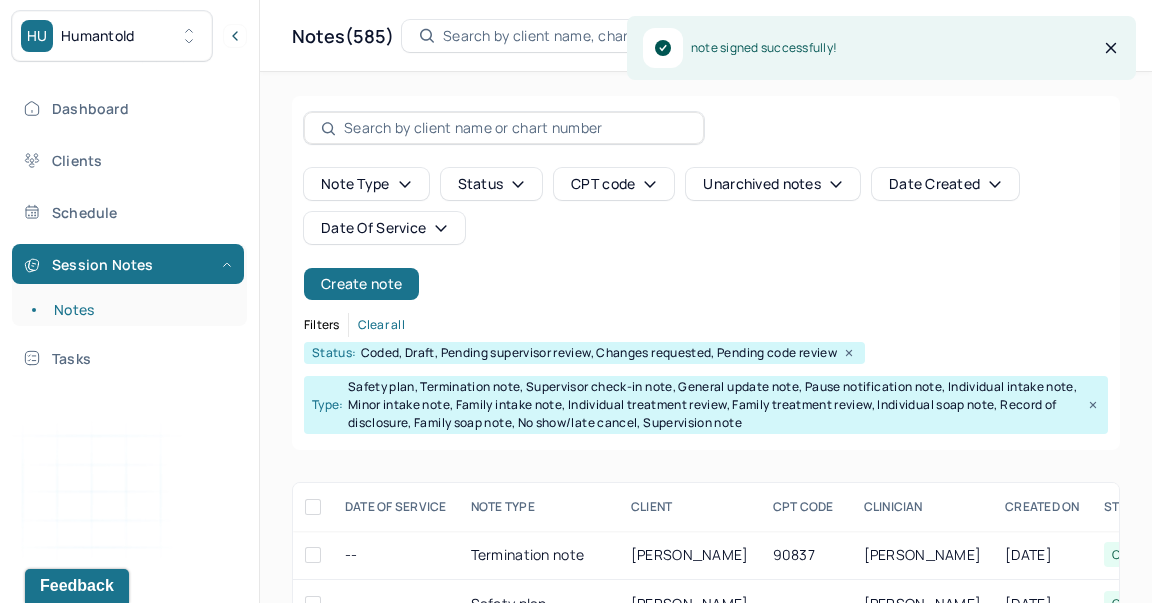 scroll, scrollTop: 324, scrollLeft: 0, axis: vertical 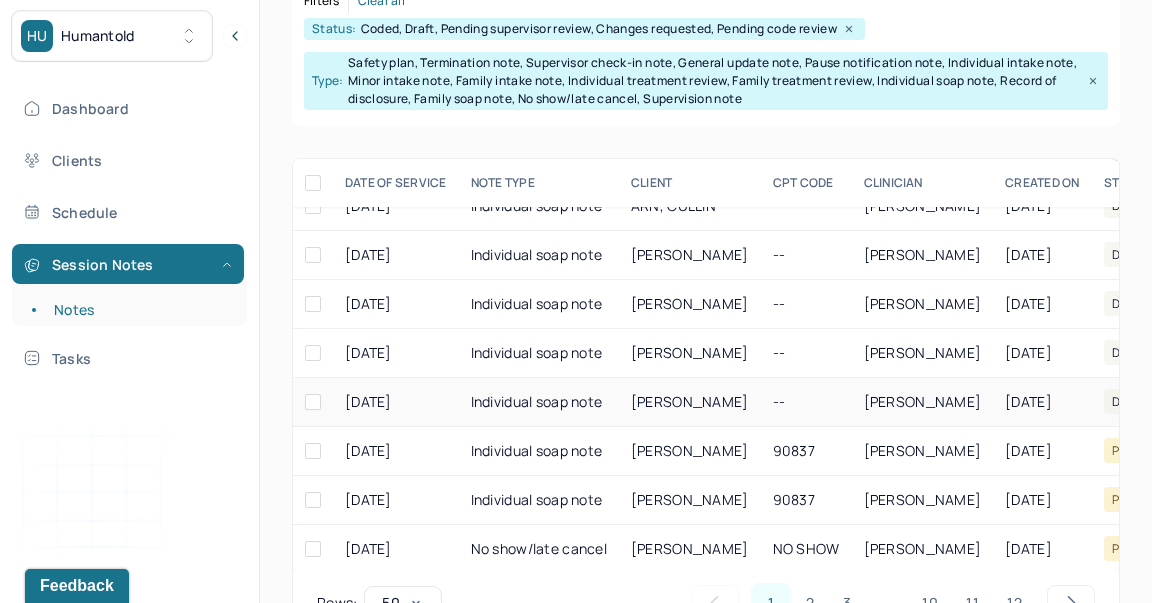 click on "[PERSON_NAME]" at bounding box center [690, 402] 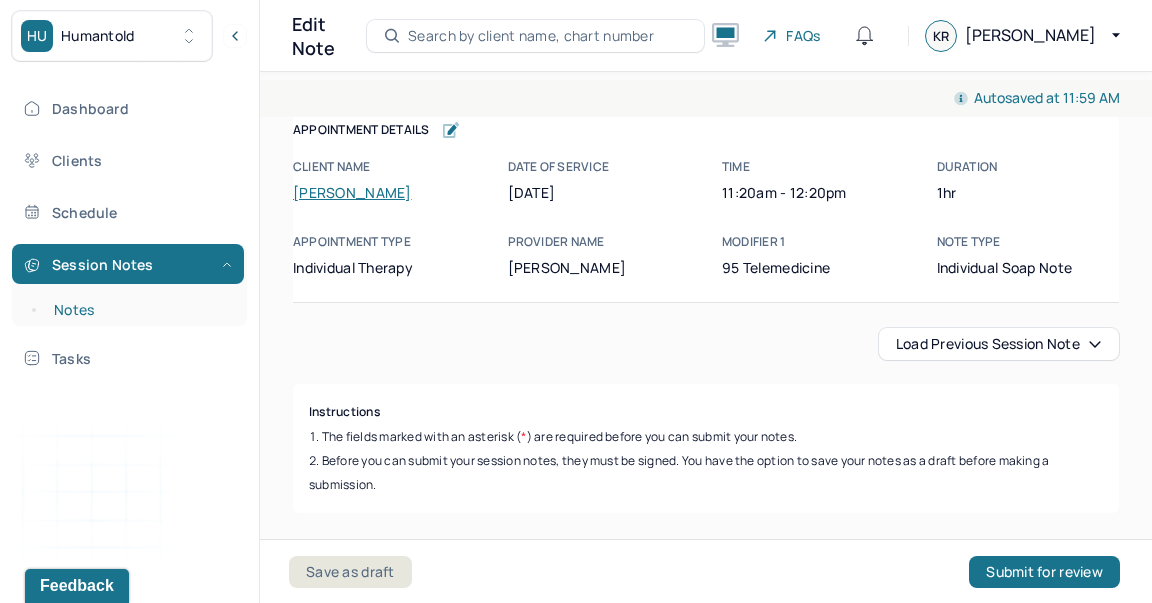 click on "Notes" at bounding box center (139, 310) 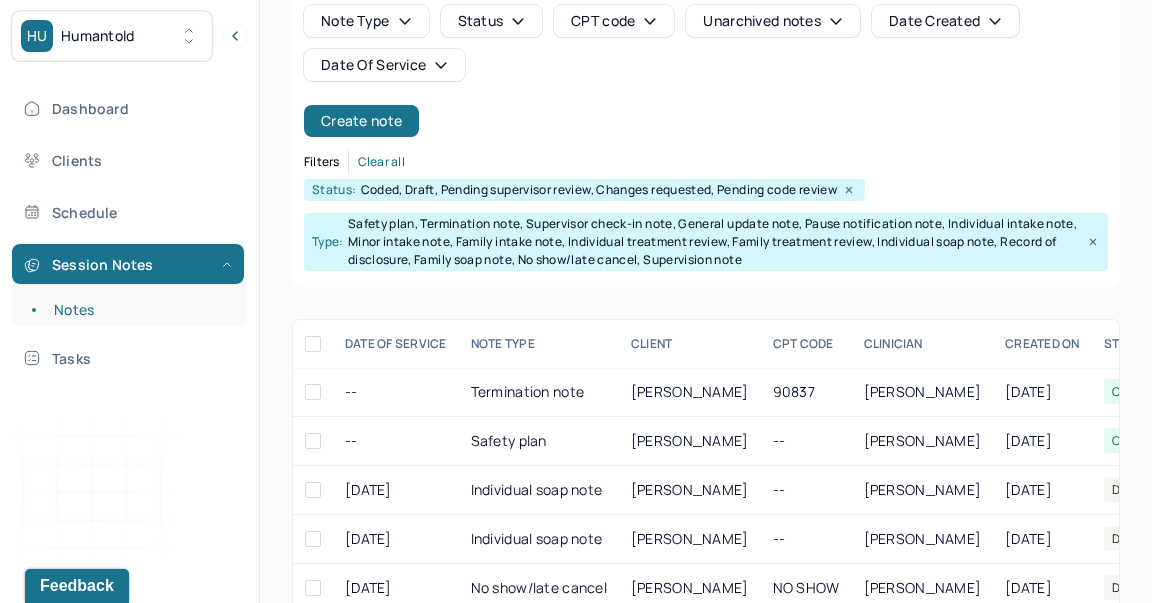 scroll, scrollTop: 164, scrollLeft: 0, axis: vertical 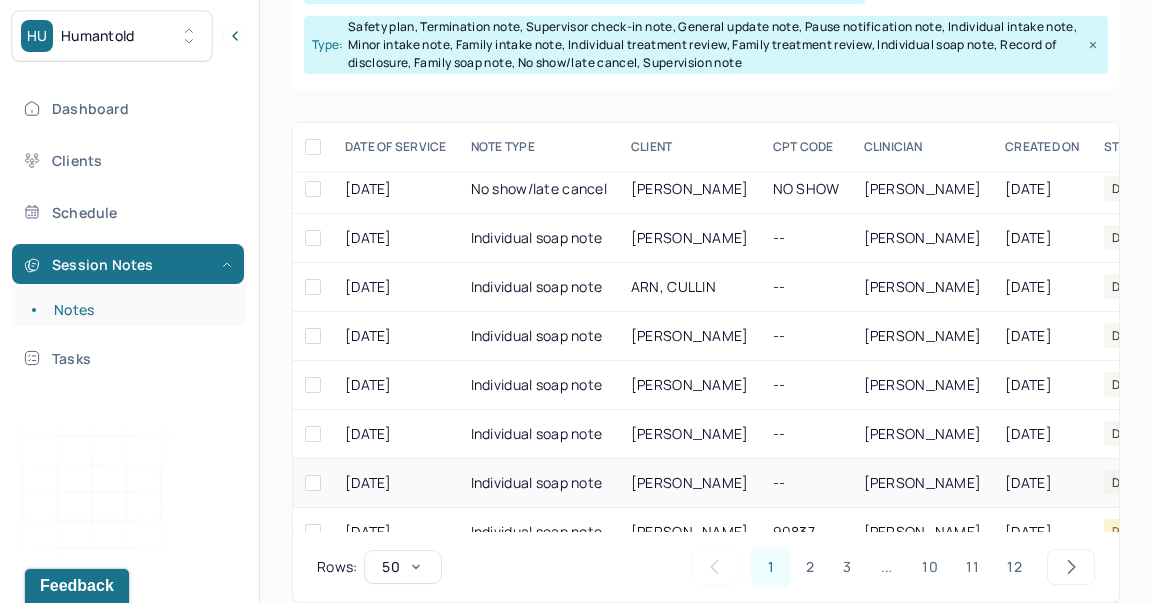 click on "[PERSON_NAME]" at bounding box center (690, 483) 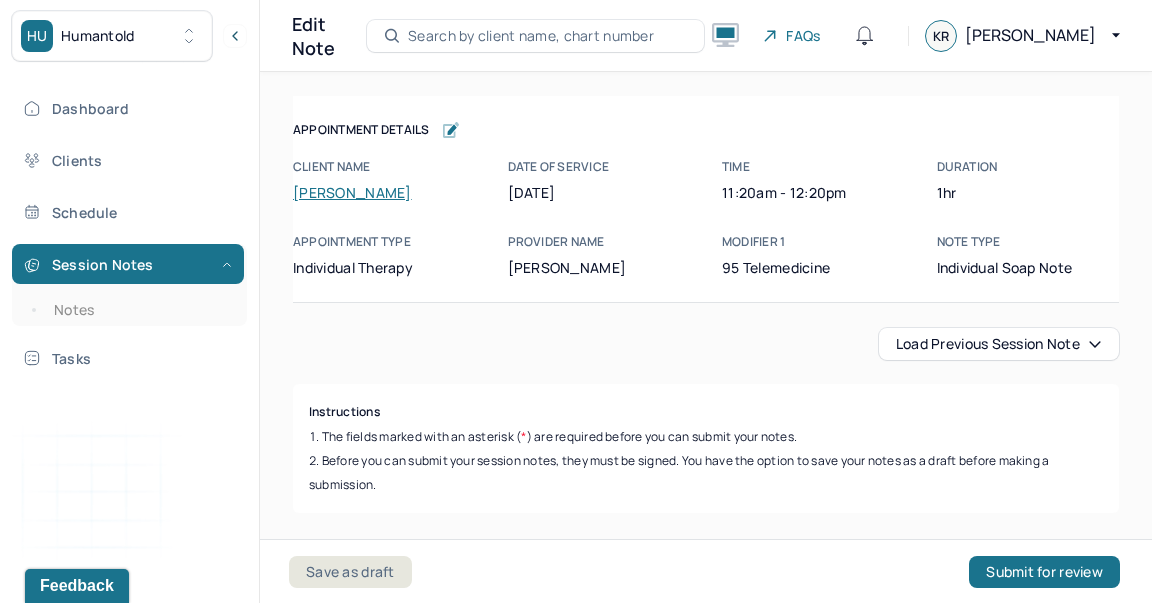 scroll, scrollTop: 0, scrollLeft: 0, axis: both 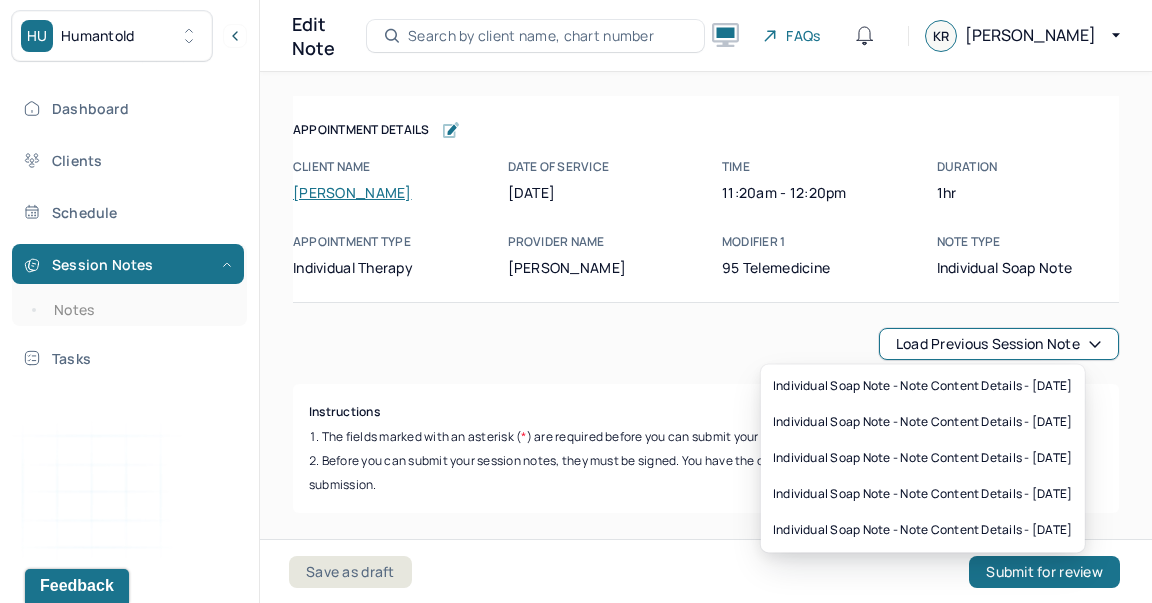 click on "Load previous session note" at bounding box center (999, 344) 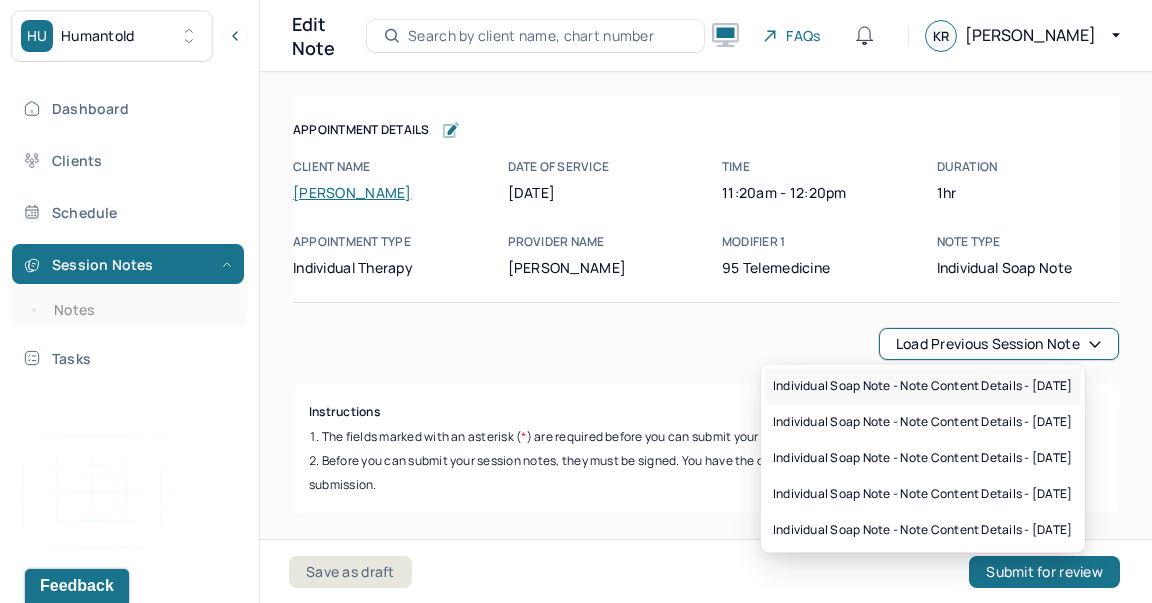 click on "Individual soap note   - Note content Details -   [DATE]" at bounding box center (923, 386) 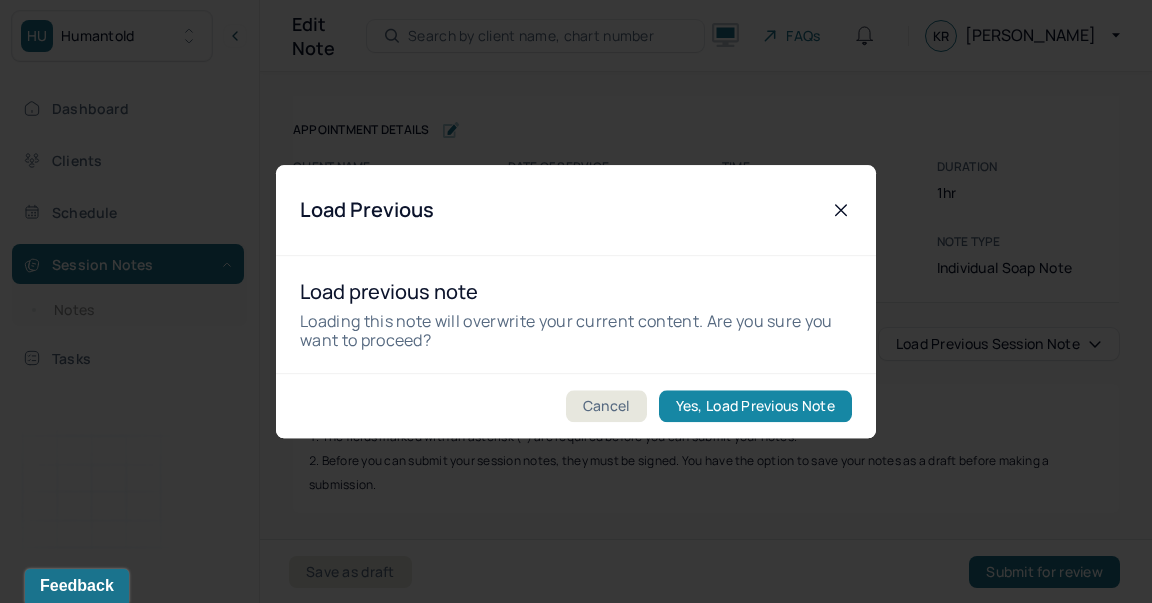 click on "Yes, Load Previous Note" at bounding box center [755, 406] 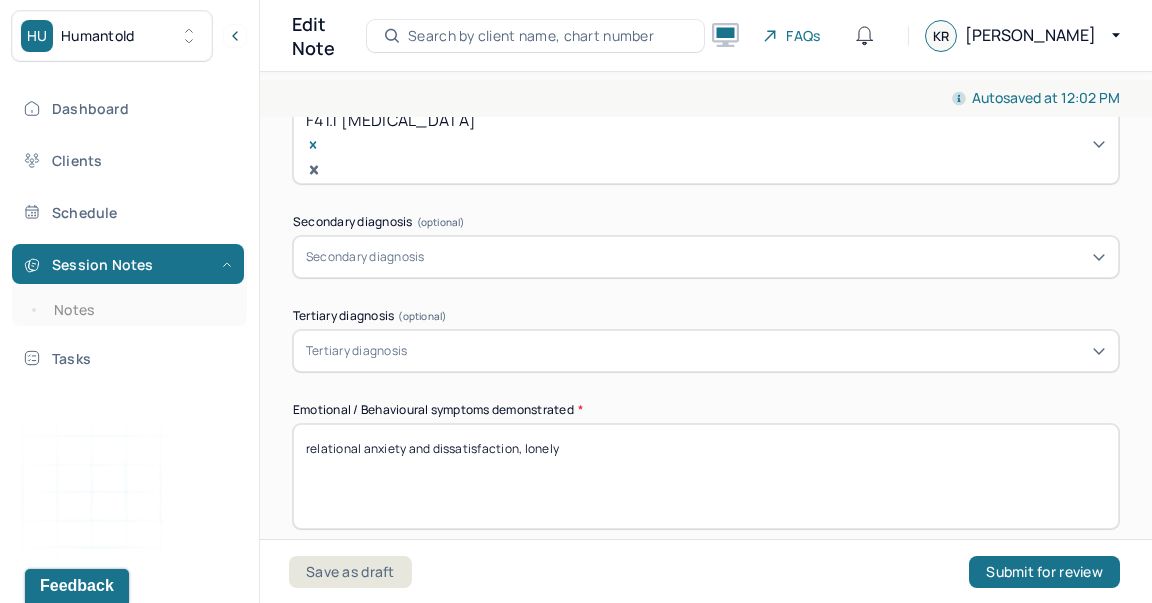 scroll, scrollTop: 909, scrollLeft: 0, axis: vertical 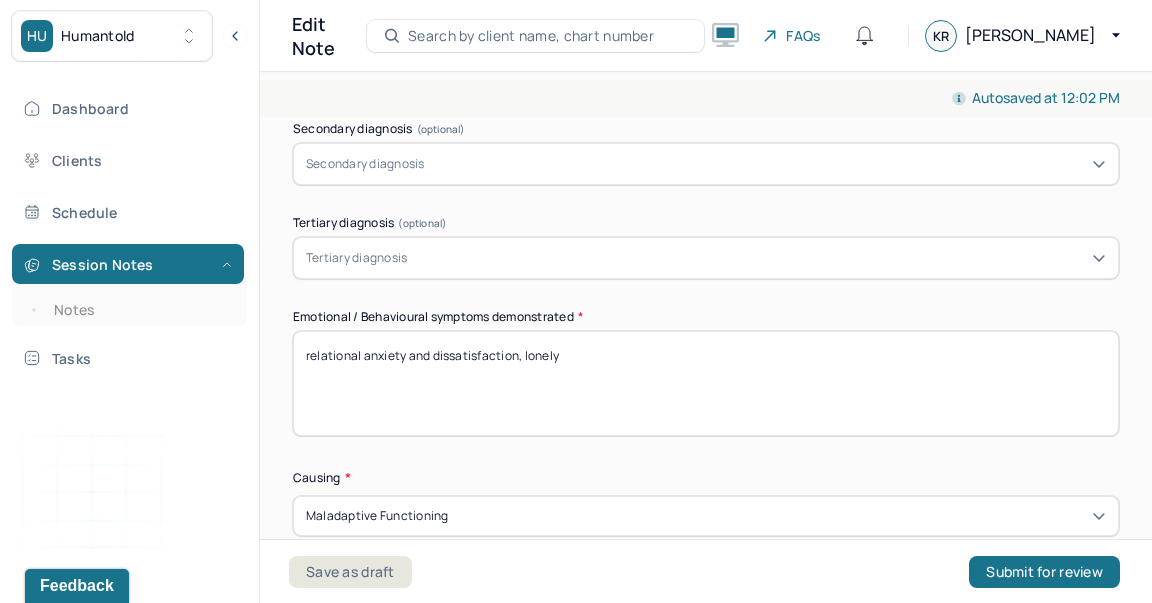 click on "relational anxiety and dissatisfaction, lonely" at bounding box center (706, 383) 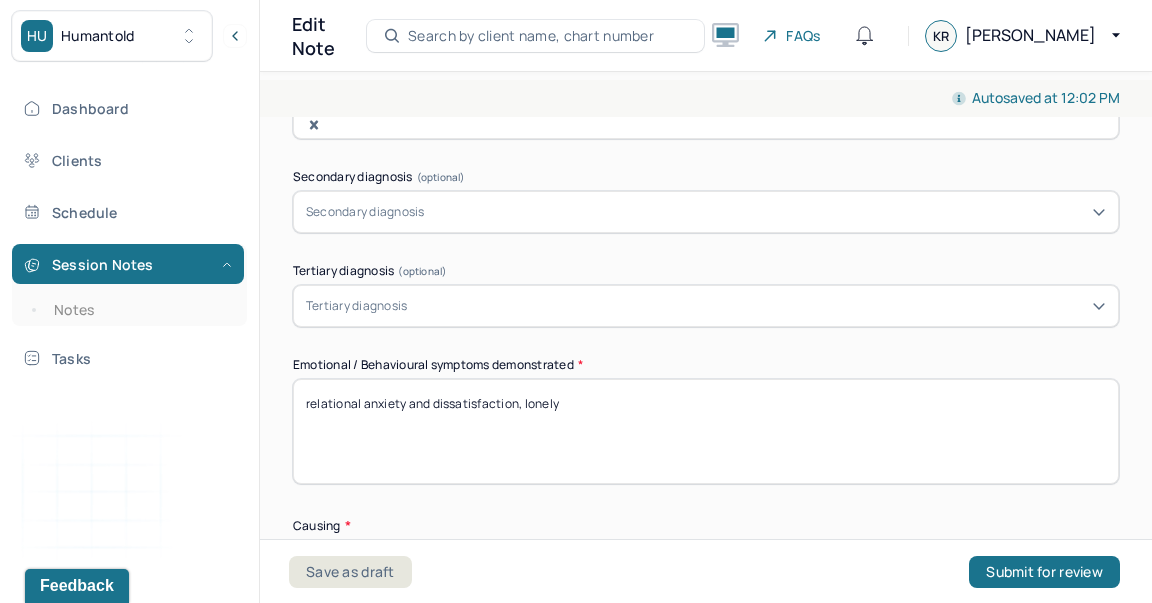 scroll, scrollTop: 860, scrollLeft: 0, axis: vertical 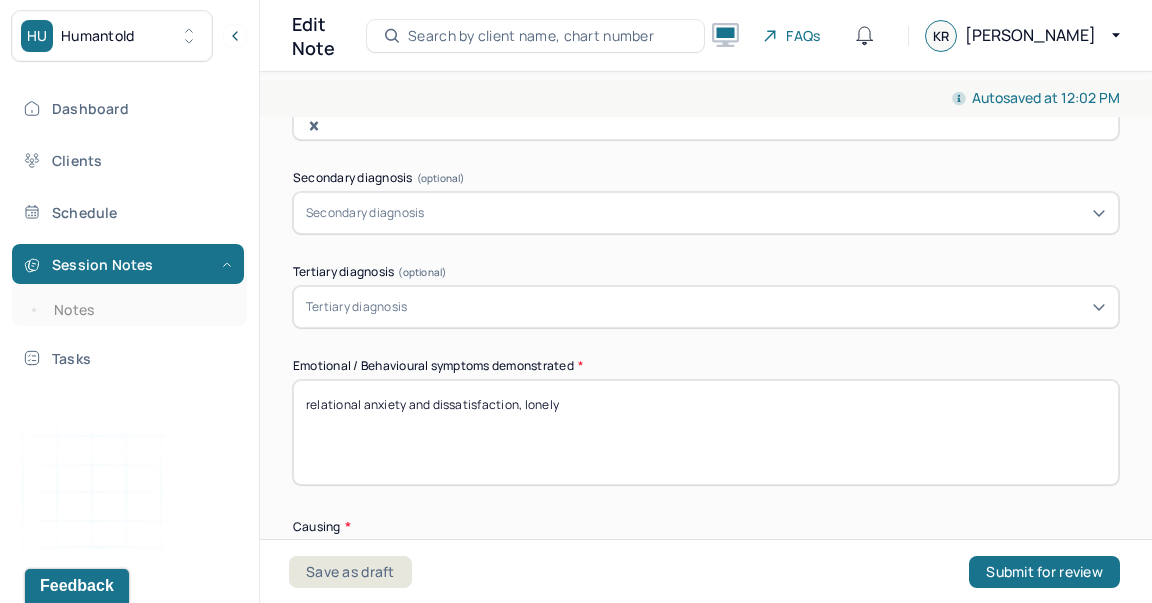click on "relational anxiety and dissatisfaction, lonely" at bounding box center (706, 432) 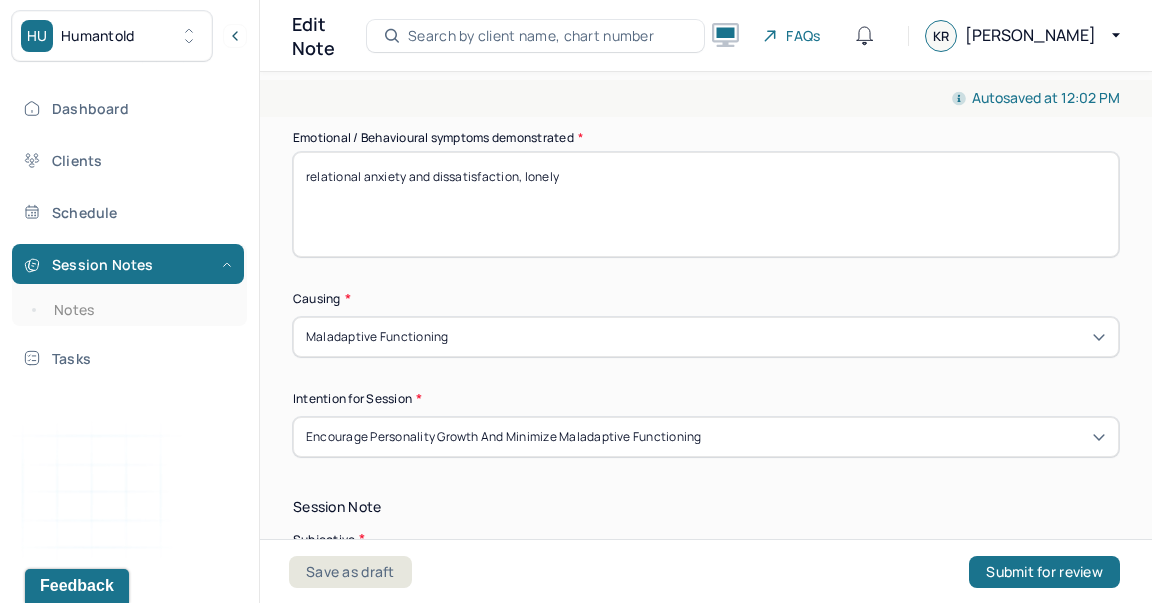 scroll, scrollTop: 1093, scrollLeft: 0, axis: vertical 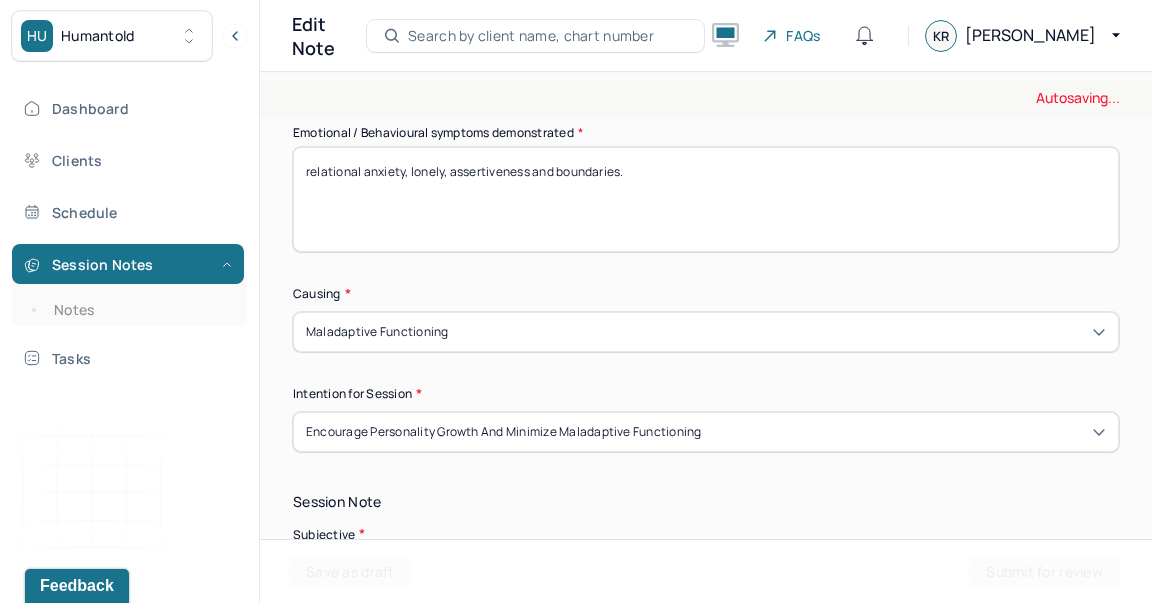 type on "relational anxiety, lonely, assertiveness and boundaries." 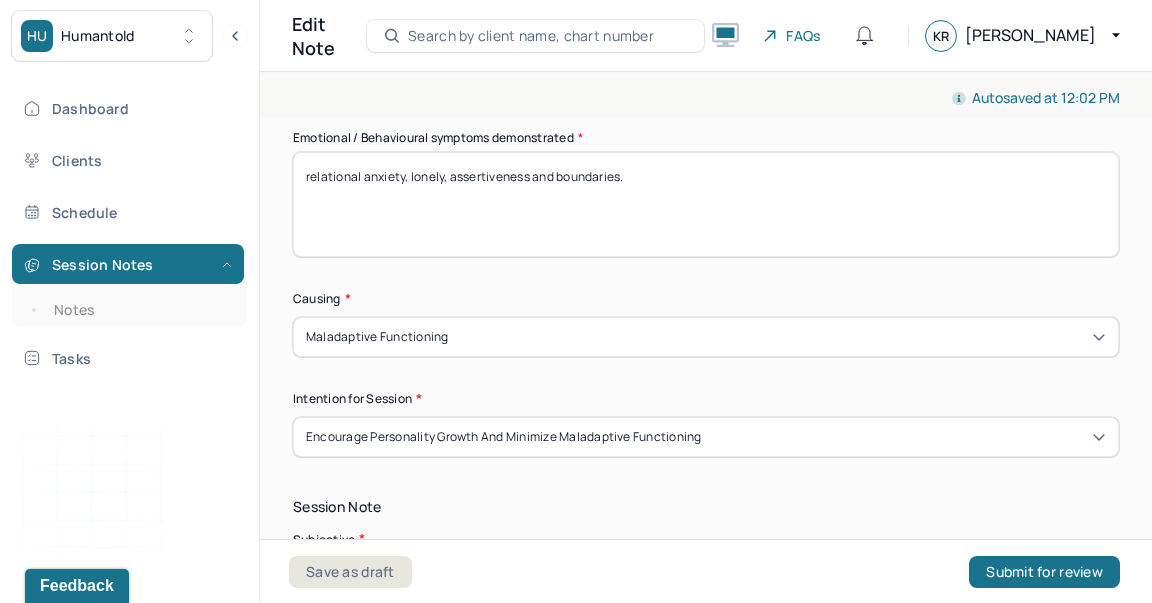 scroll, scrollTop: 1092, scrollLeft: 0, axis: vertical 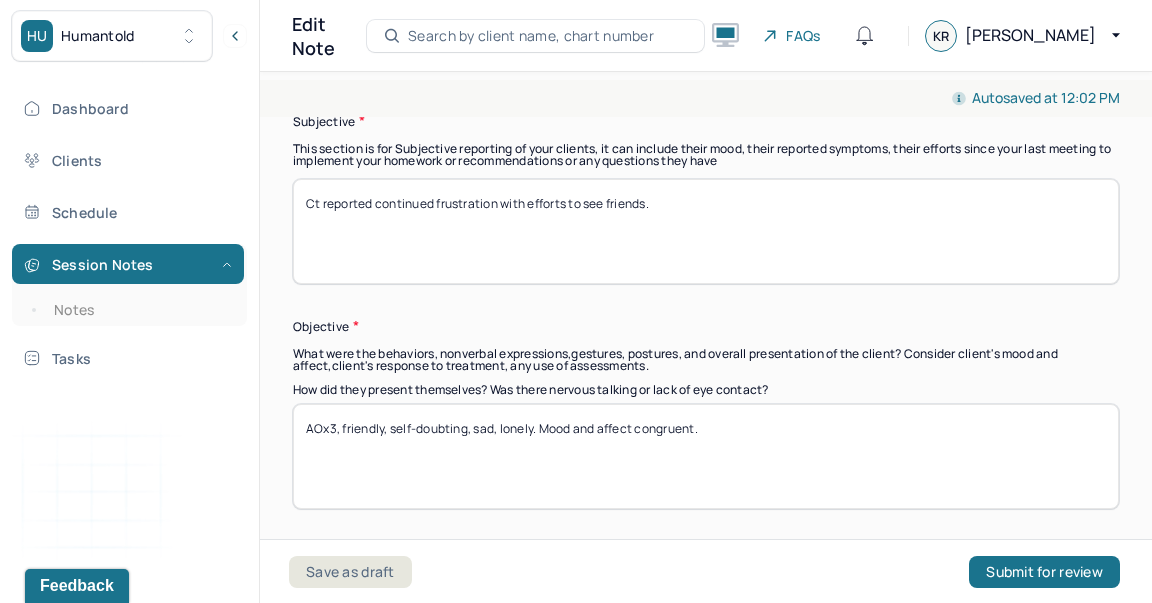 click on "Ct reported continued frustration with efforts to see friends." at bounding box center [706, 231] 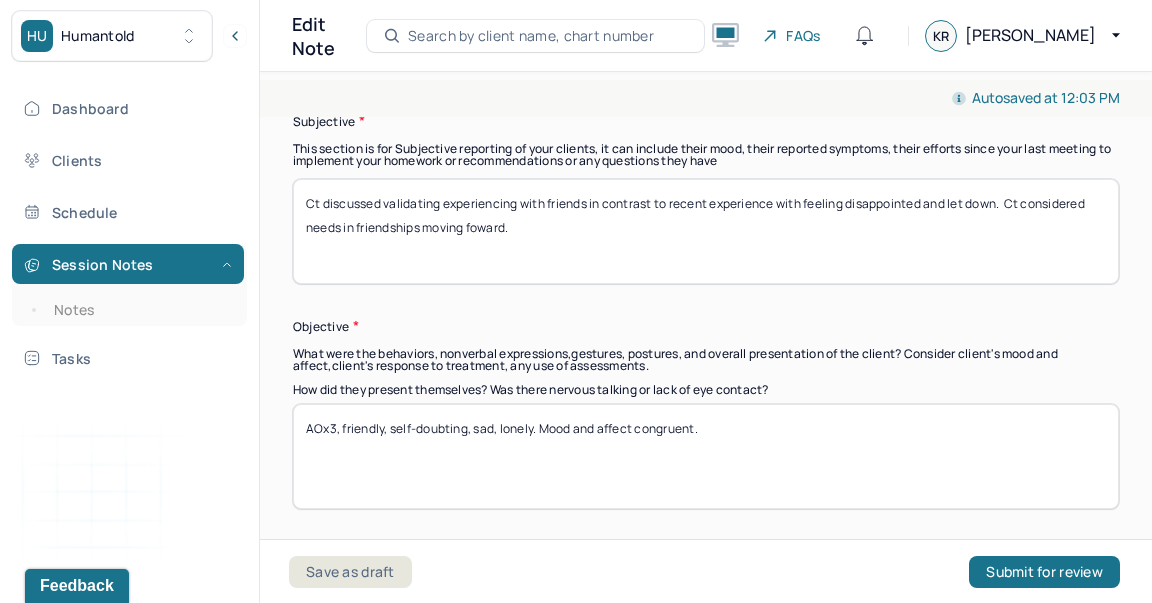 click on "Ct discussed validating experiencing with friends in contrast to recent experience with feeling disappointed and let down.  Ct considered needs in friendships moving foward." at bounding box center [706, 231] 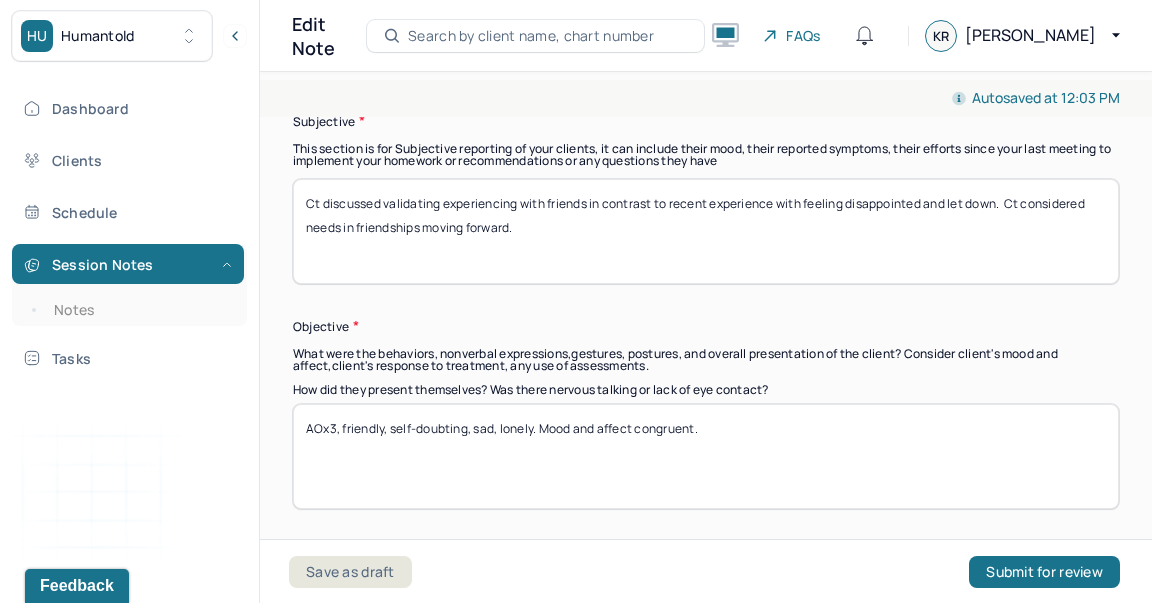 type on "Ct discussed validating experiencing with friends in contrast to recent experience with feeling disappointed and let down.  Ct considered needs in friendships moving forward." 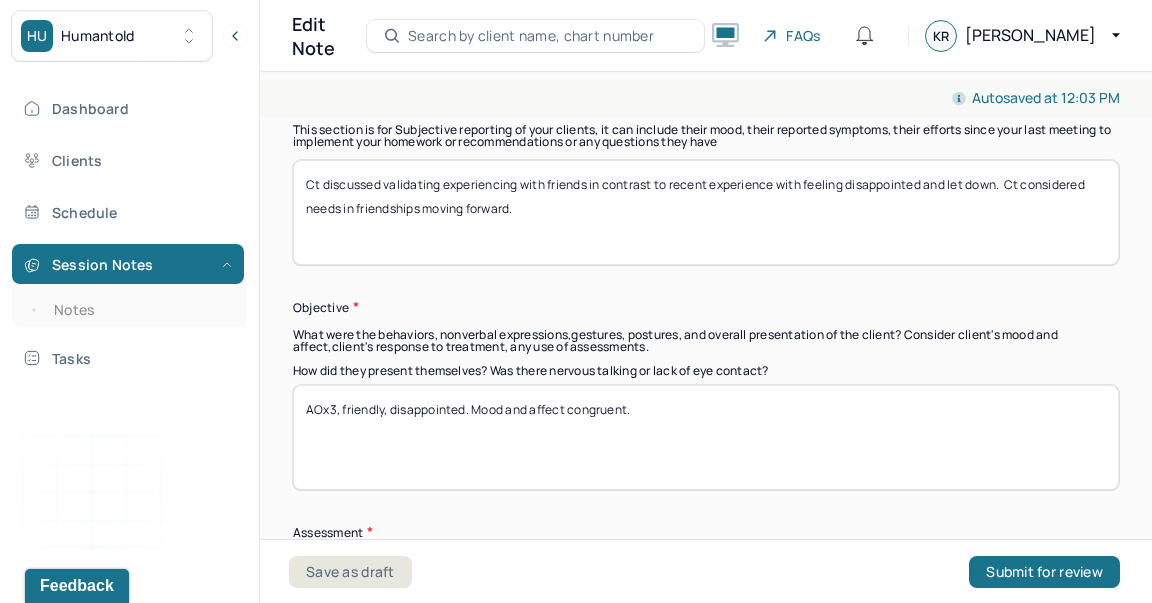 scroll, scrollTop: 1526, scrollLeft: 0, axis: vertical 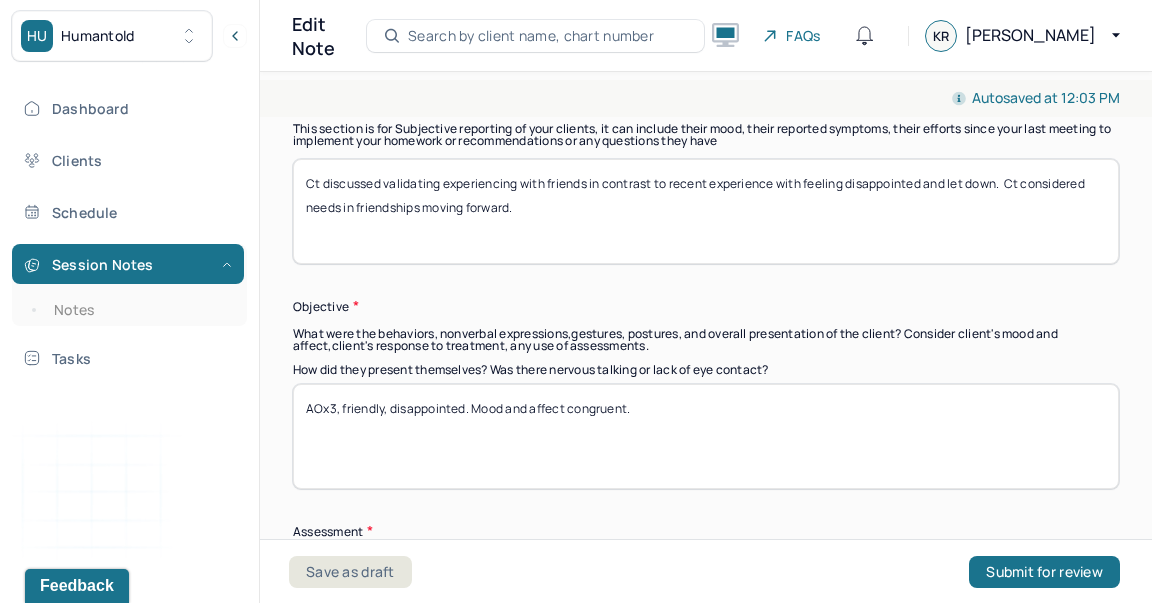 type on "AOx3, friendly, disappointed. Mood and affect congruent." 